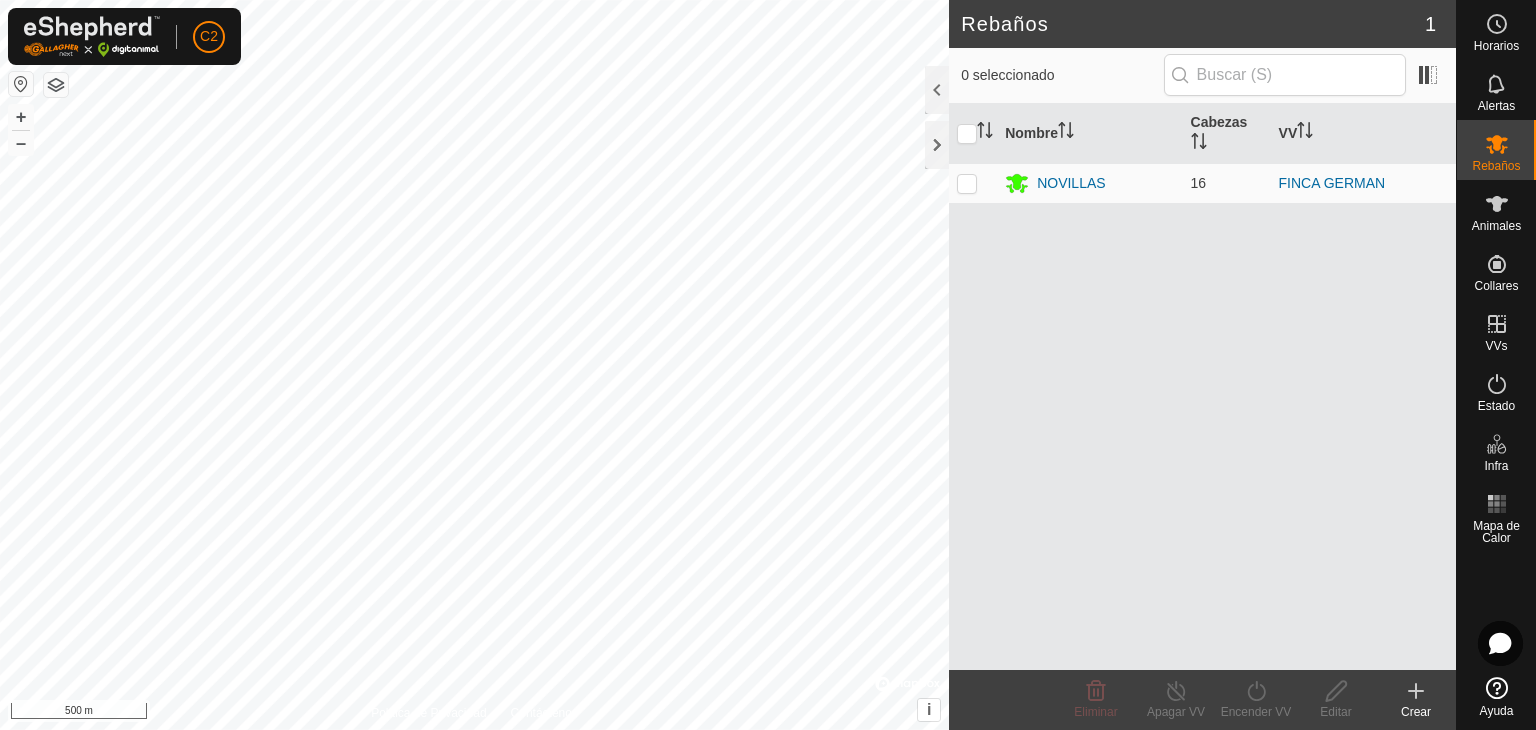 scroll, scrollTop: 0, scrollLeft: 0, axis: both 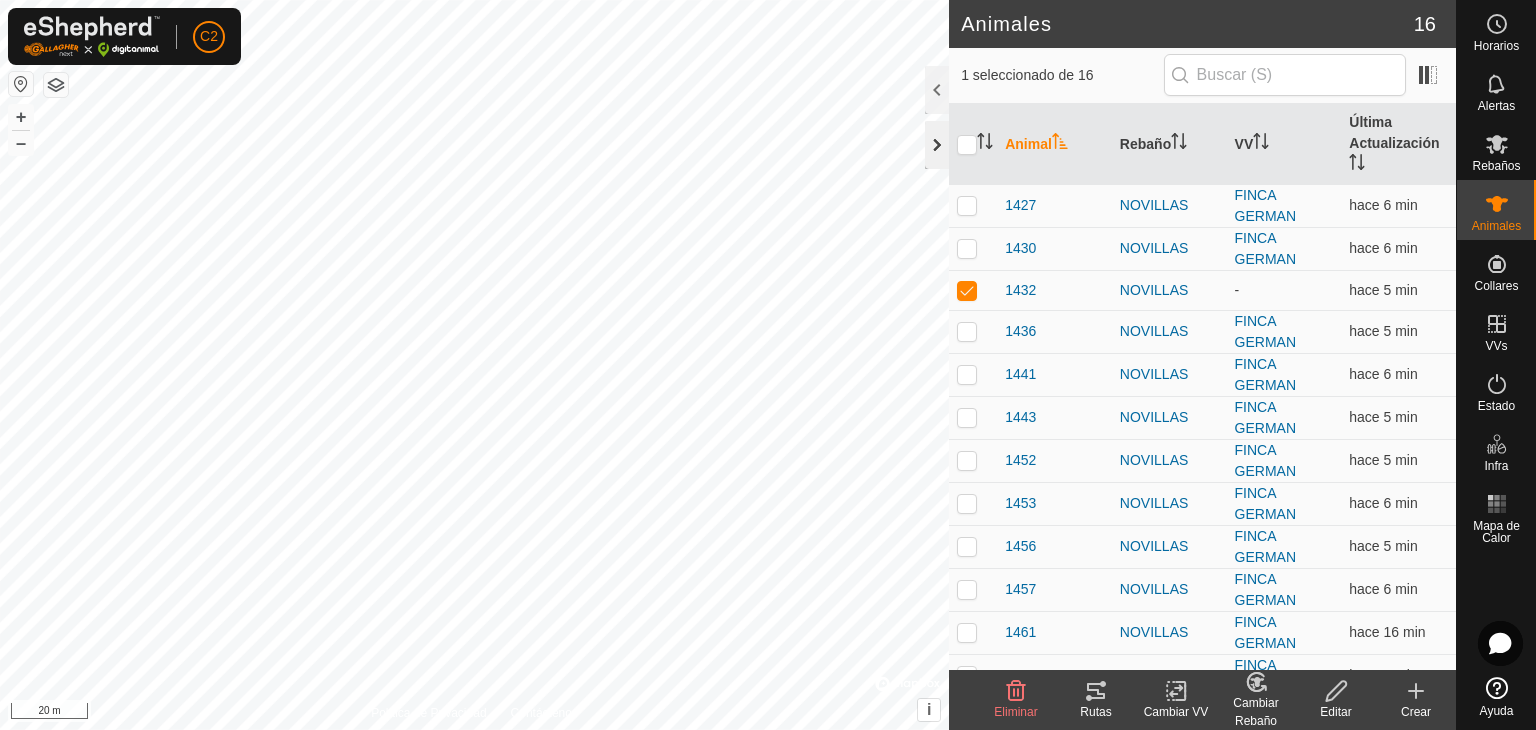 click 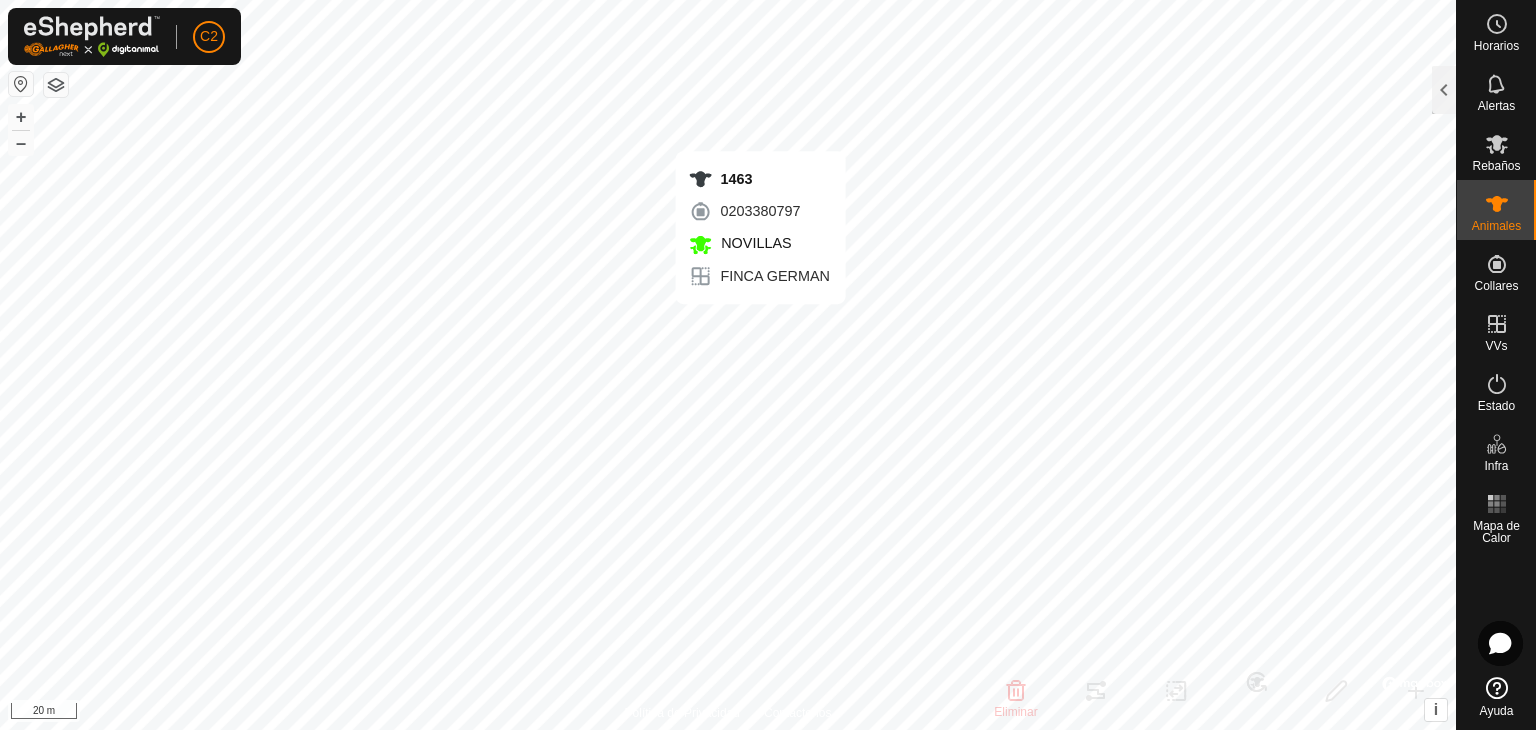 checkbox on "false" 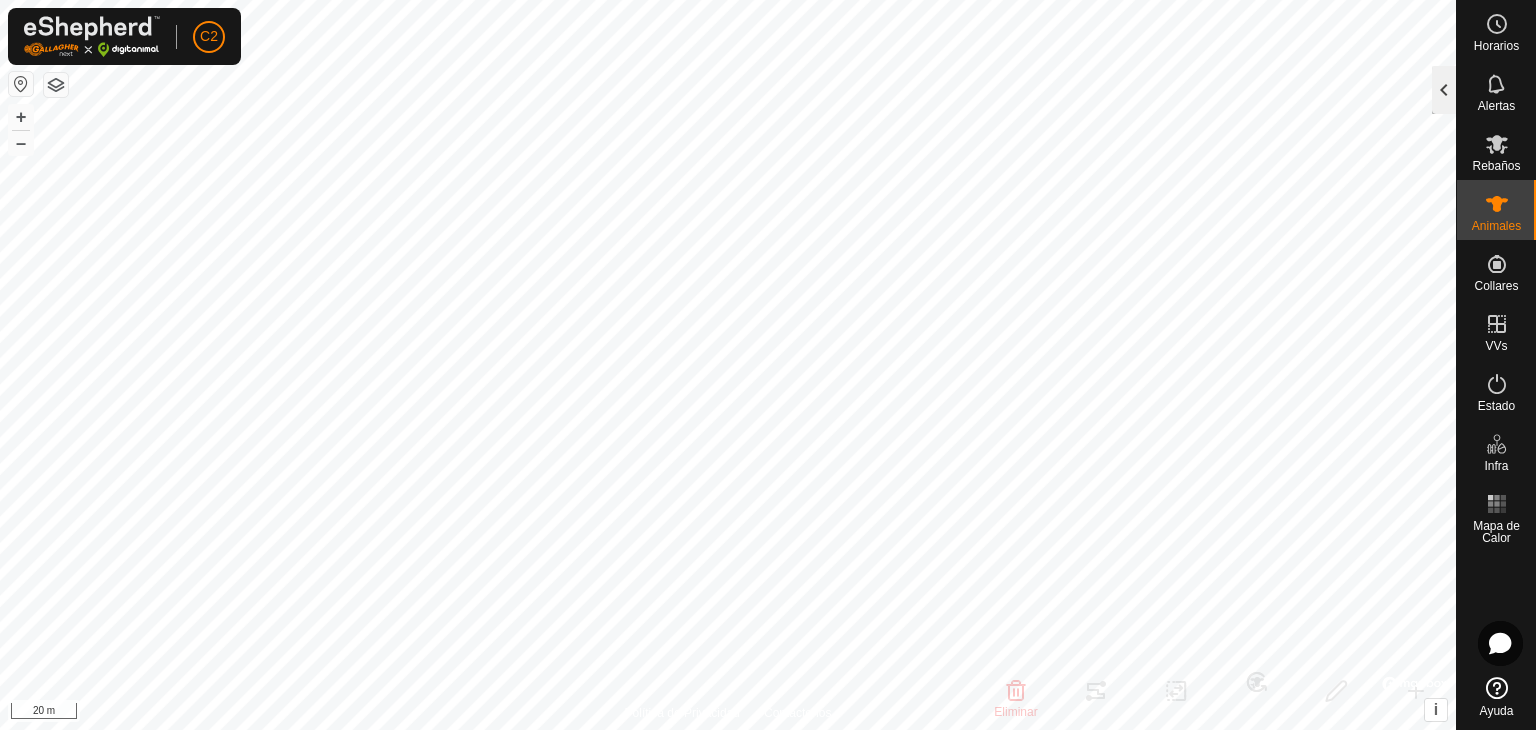 click 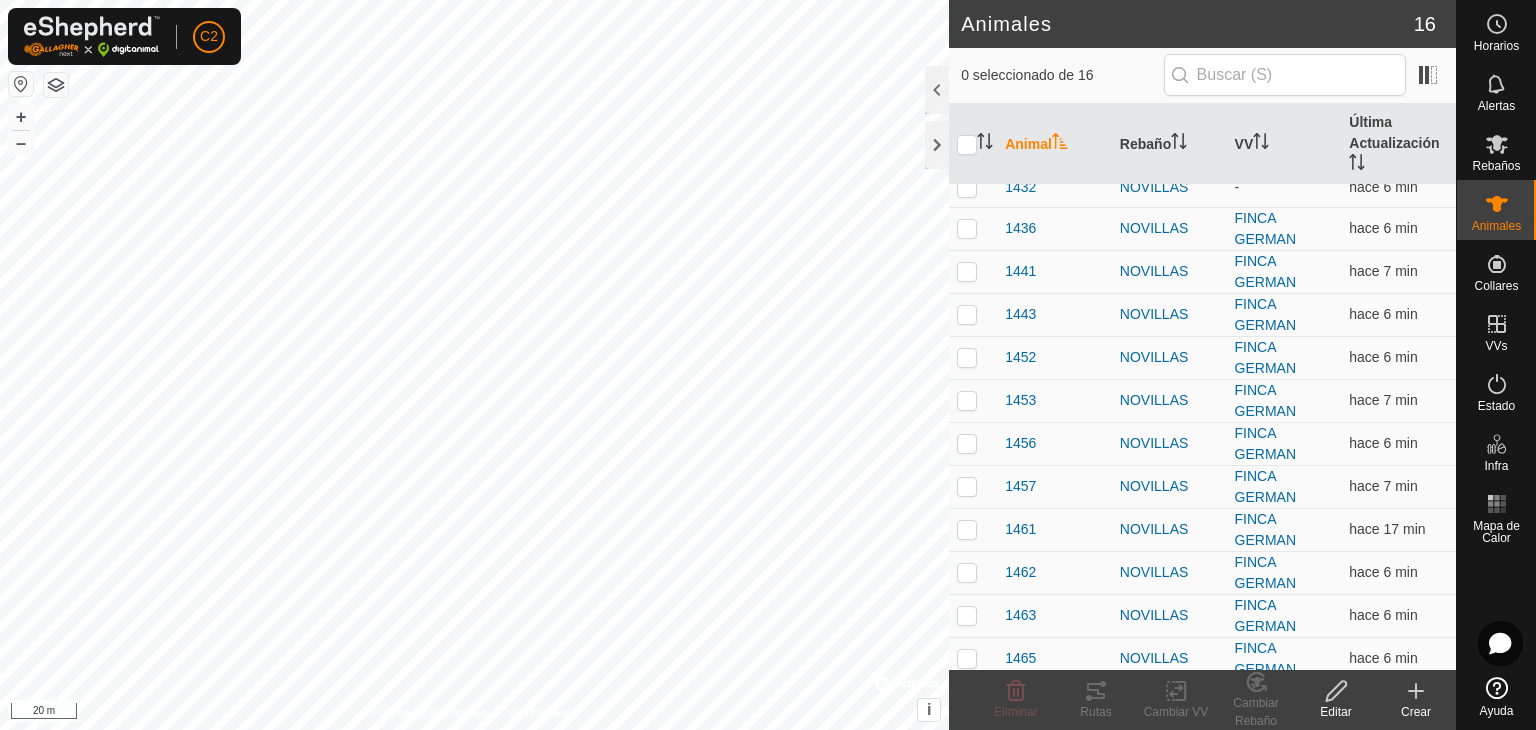 scroll, scrollTop: 196, scrollLeft: 0, axis: vertical 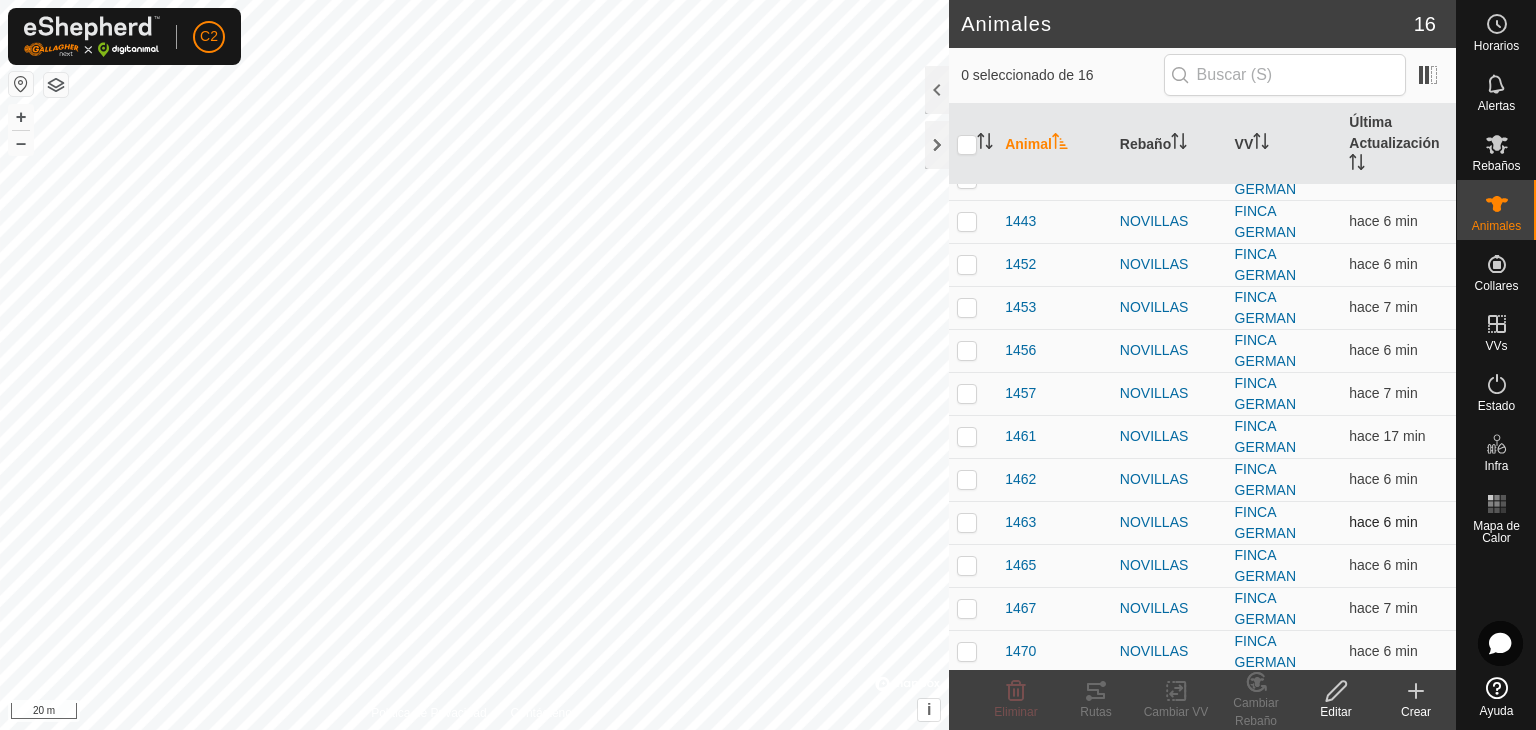 click at bounding box center [967, 522] 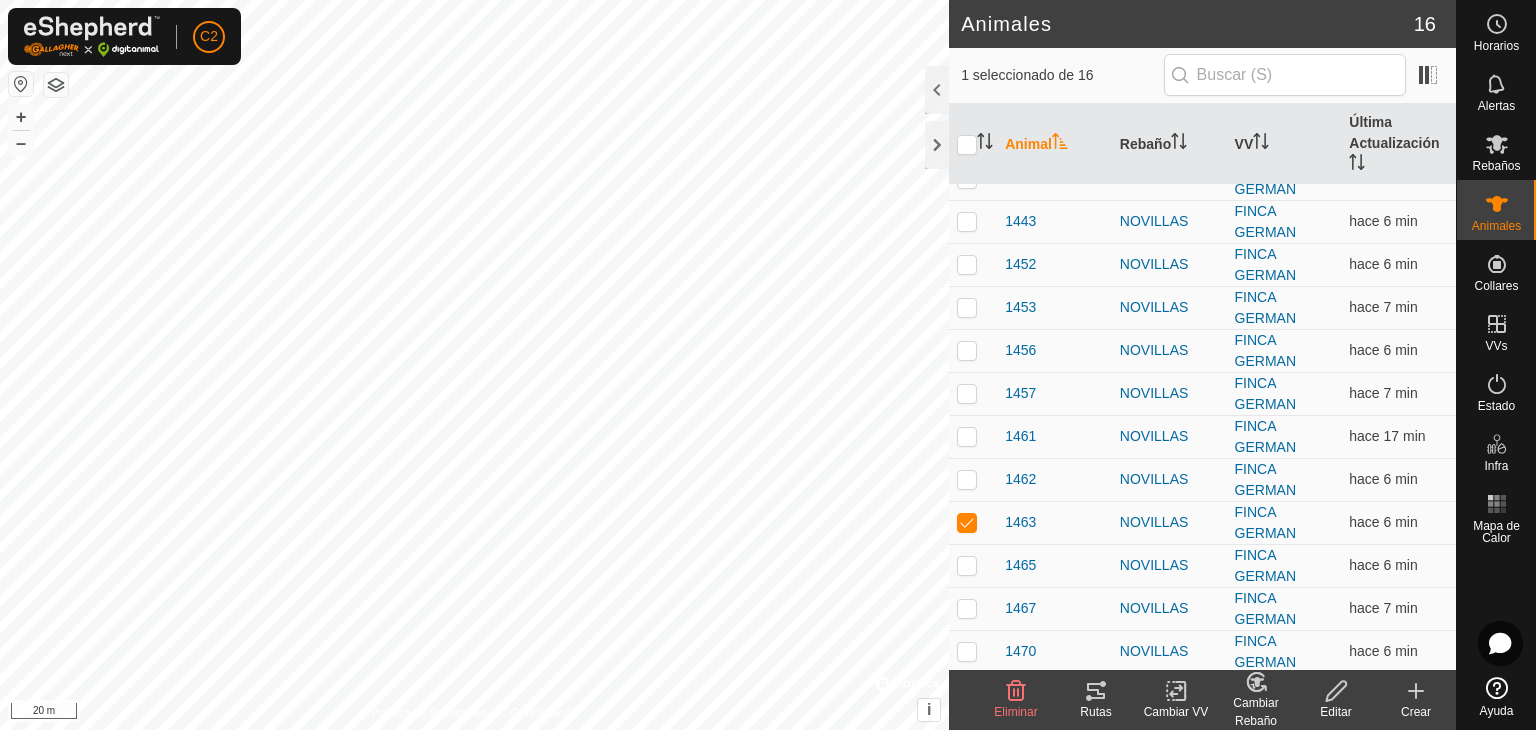 click 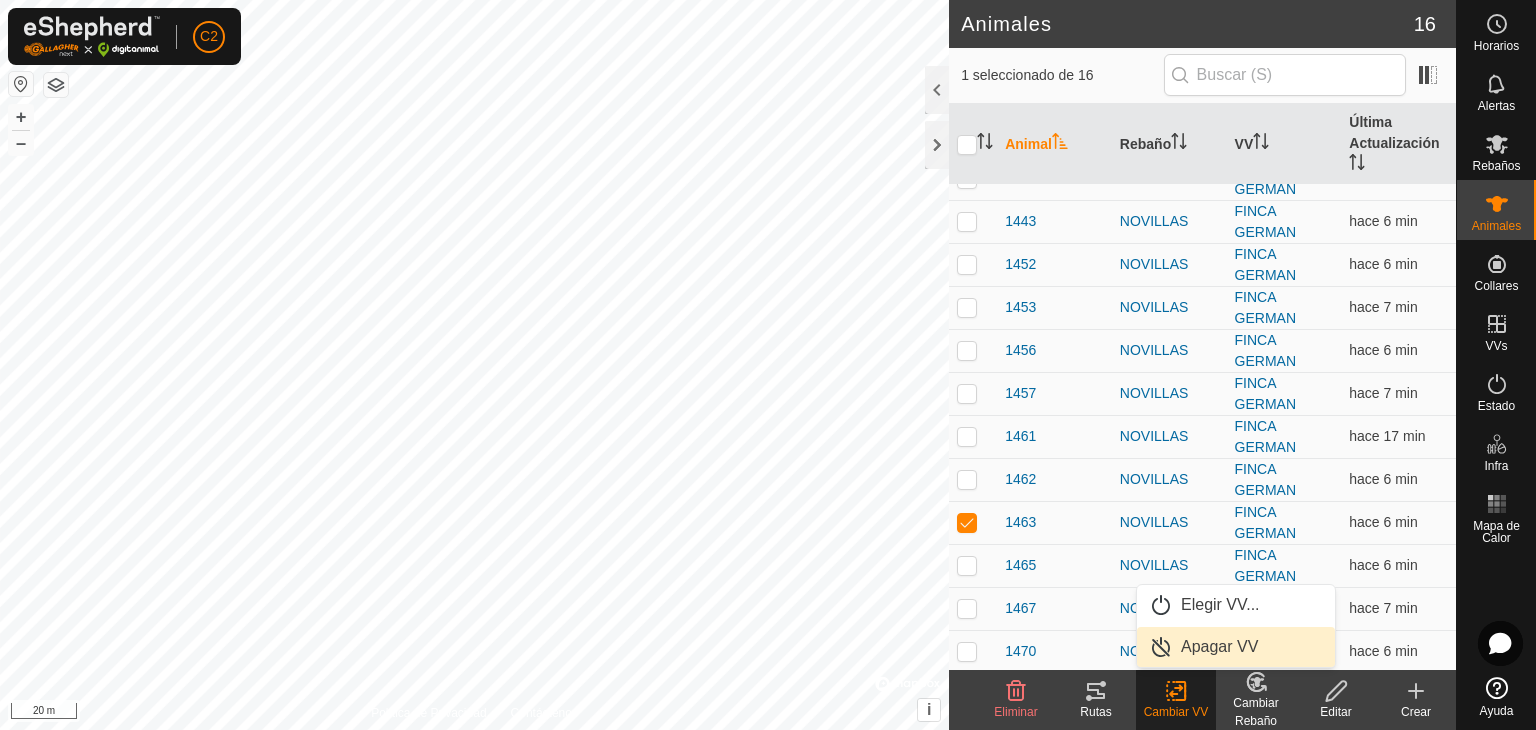 click on "Apagar VV" at bounding box center (1236, 647) 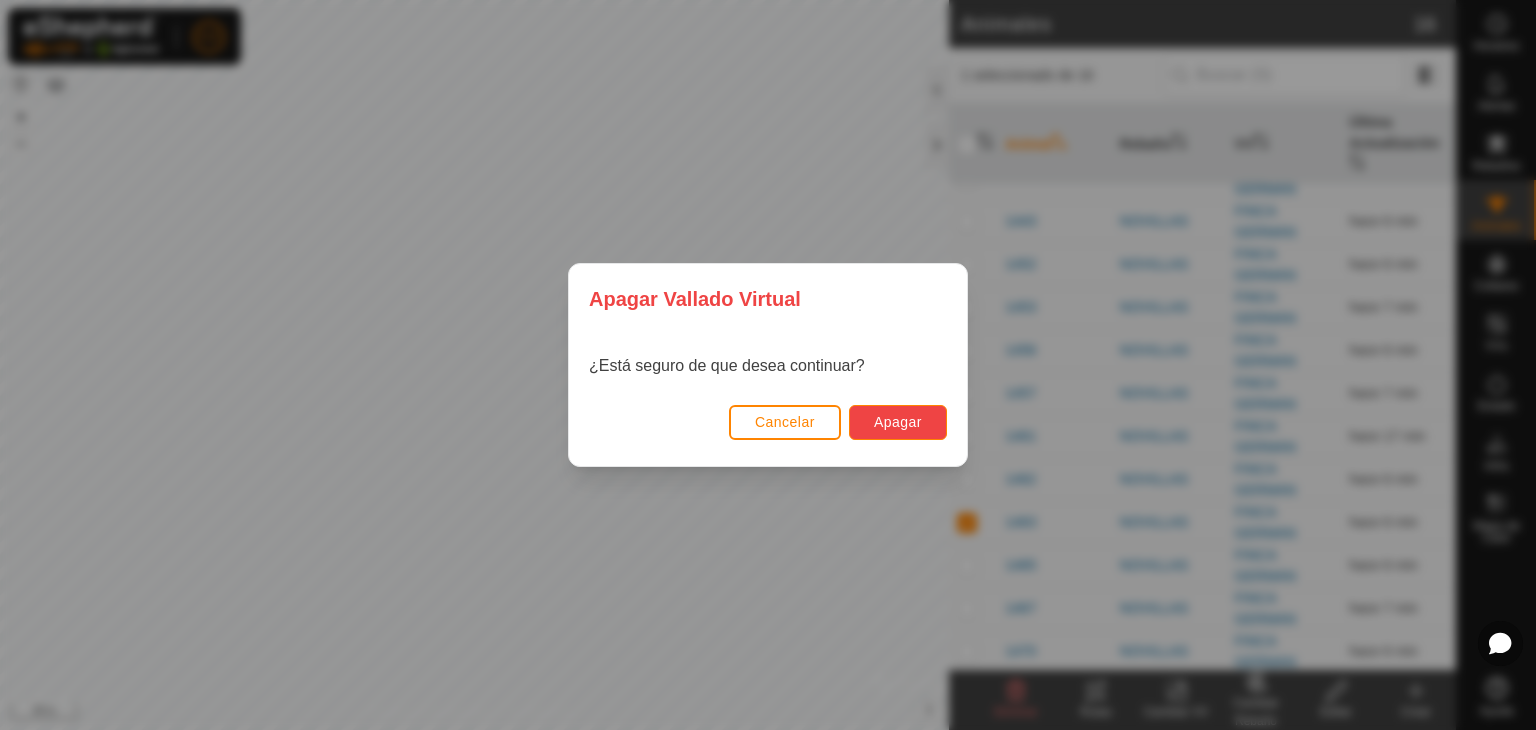 click on "Apagar" at bounding box center (898, 422) 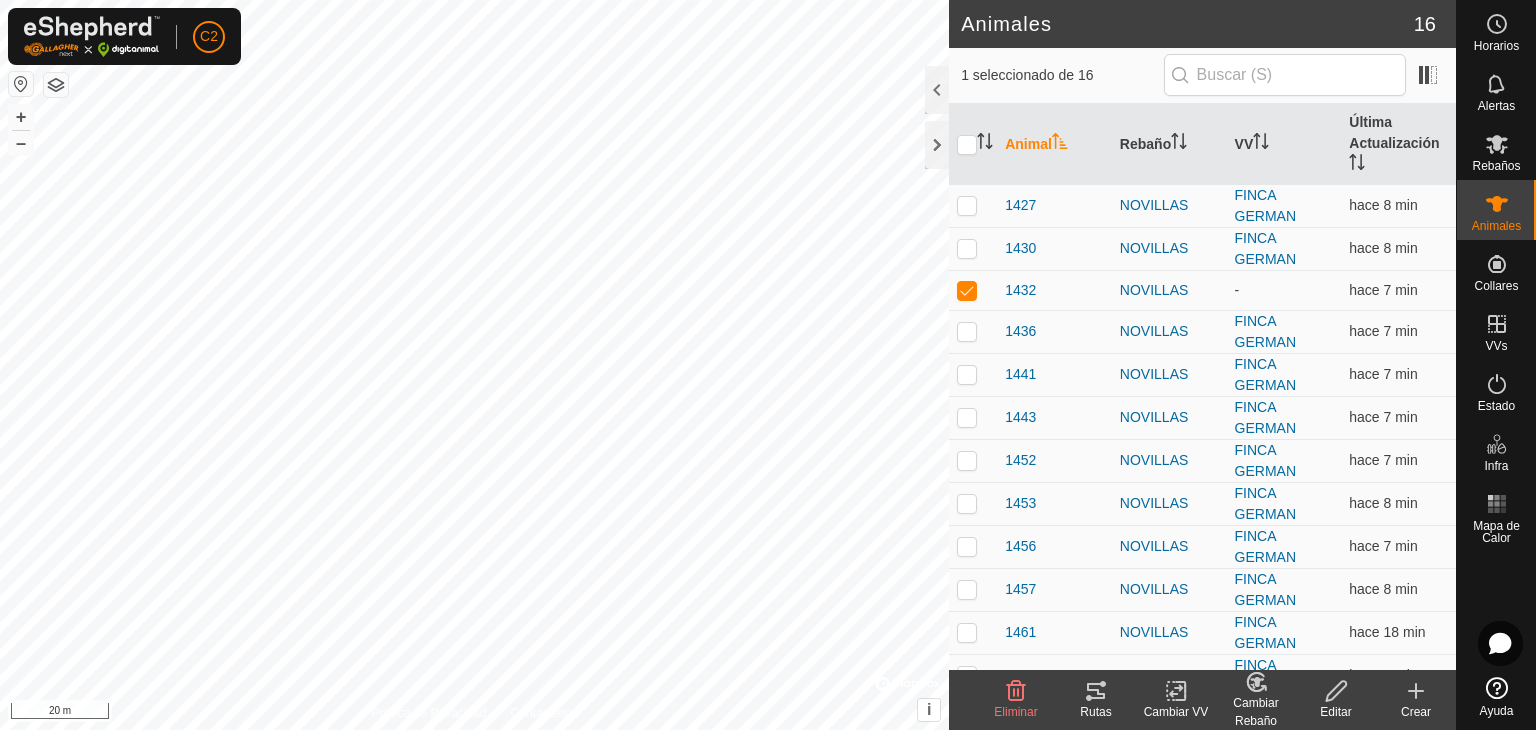 click 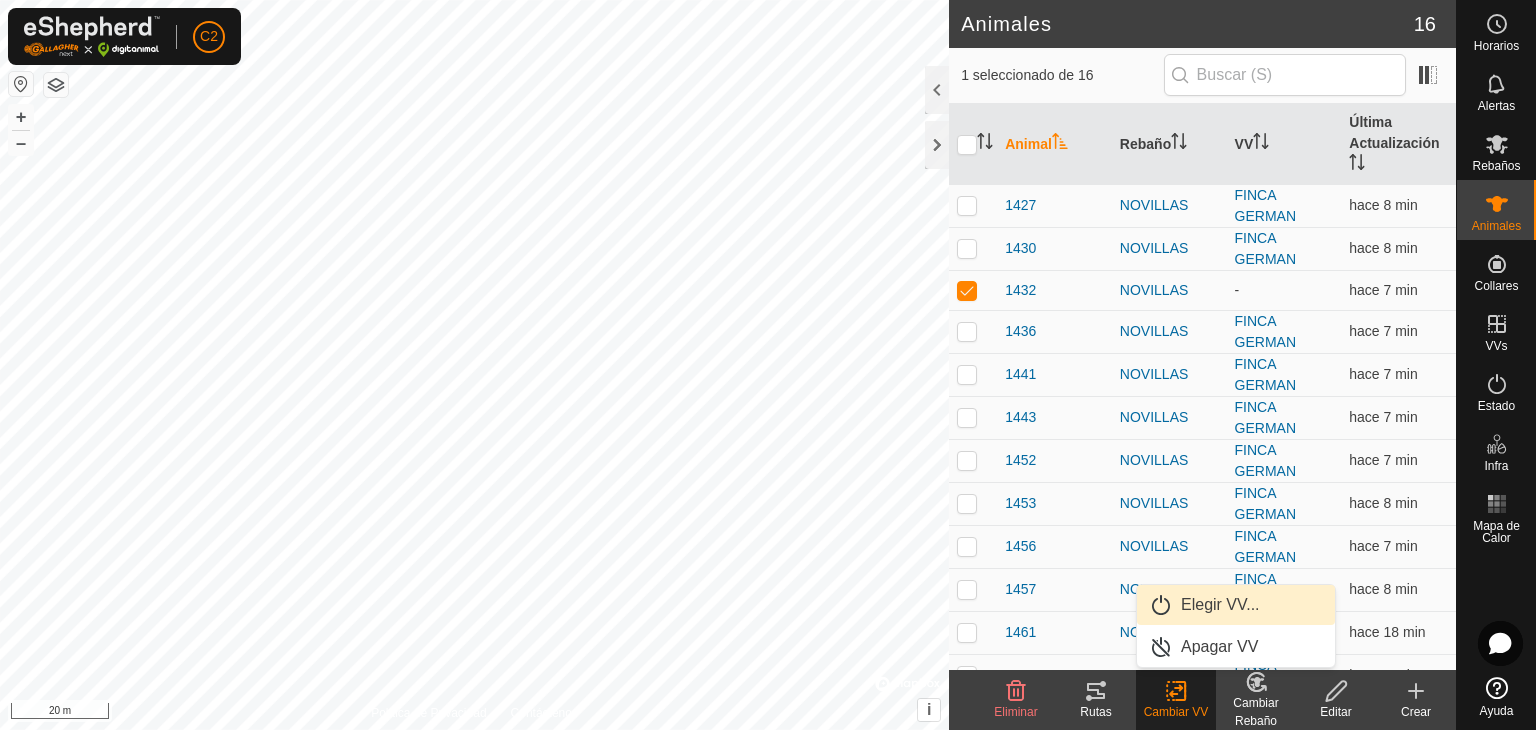click on "Elegir VV..." at bounding box center [1236, 605] 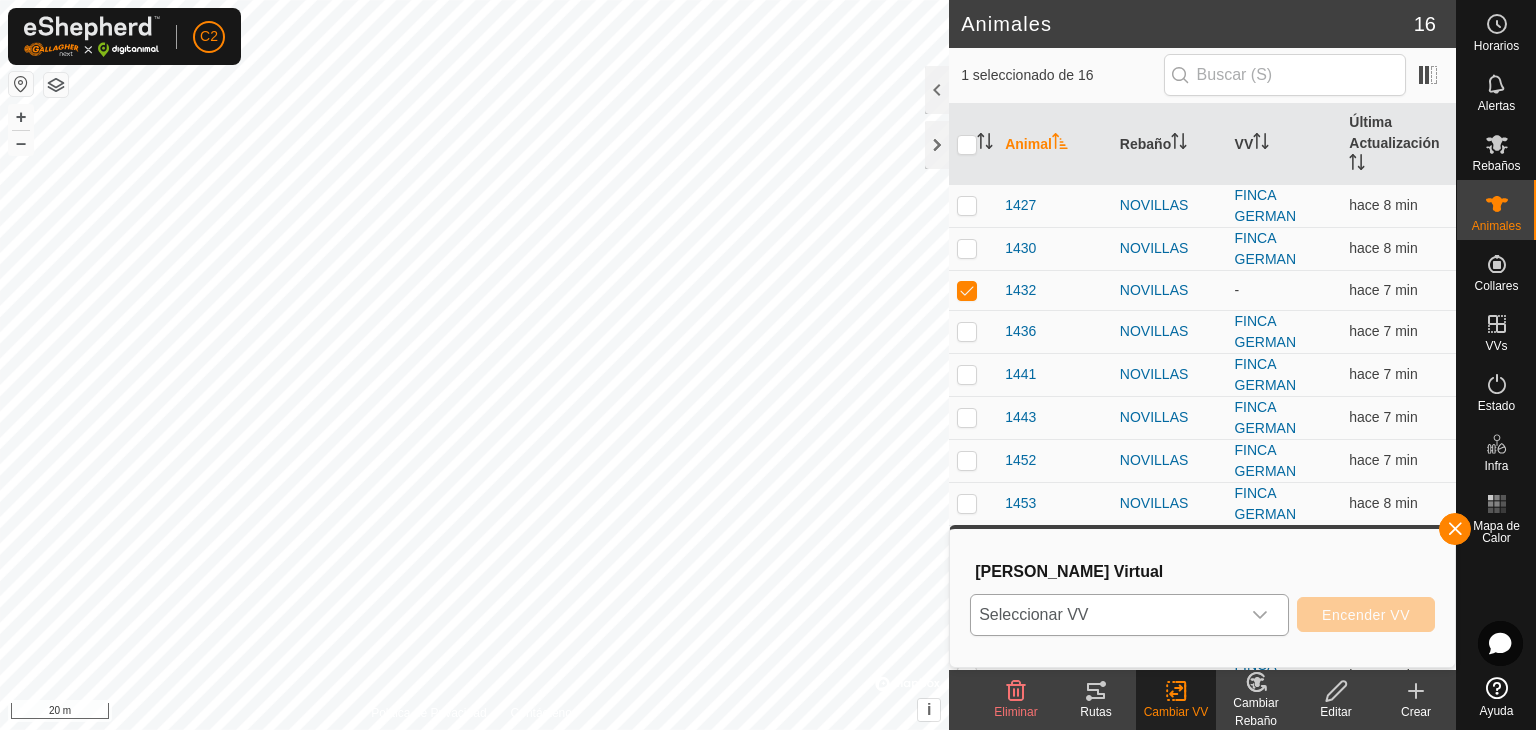 click 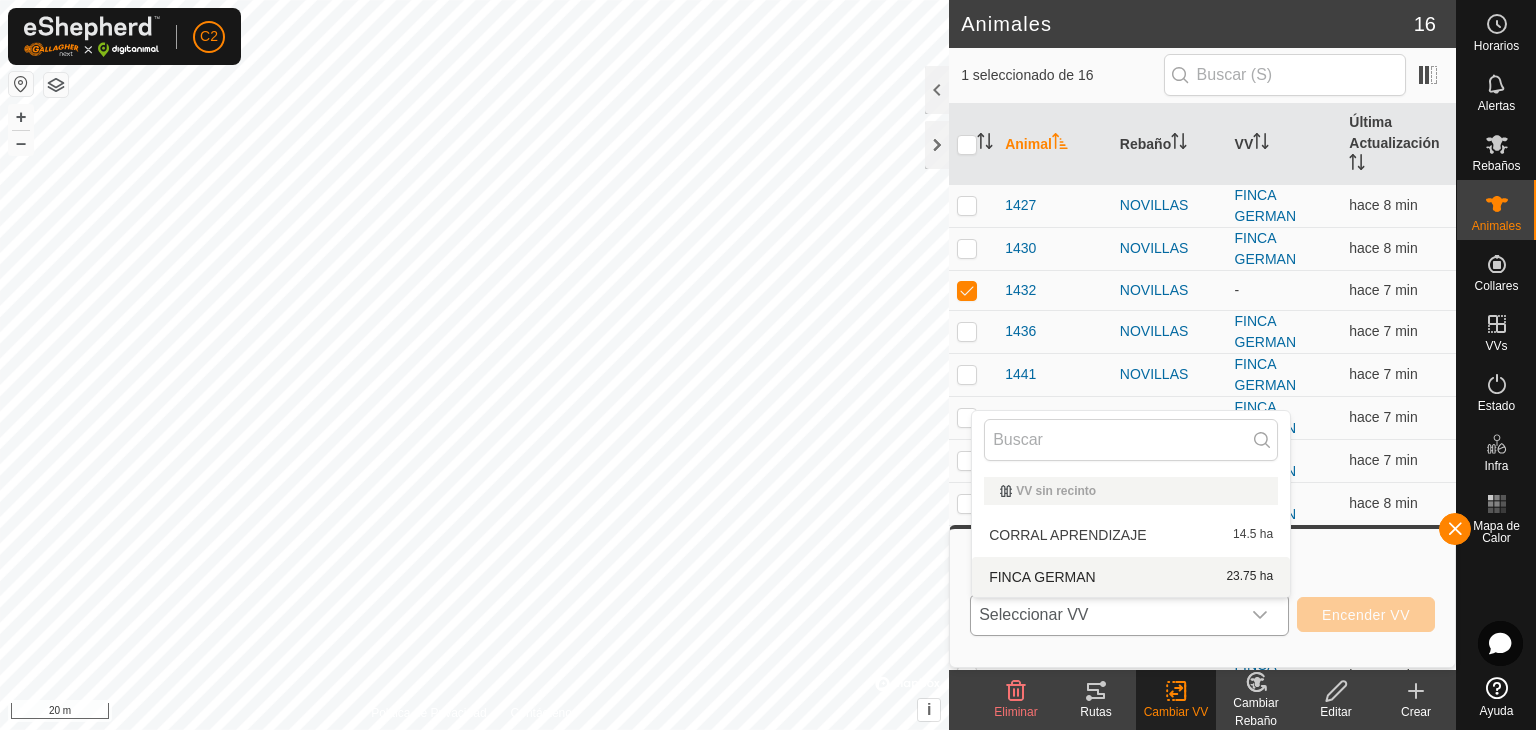 click on "FINCA GERMAN  23.75 ha" at bounding box center [1131, 577] 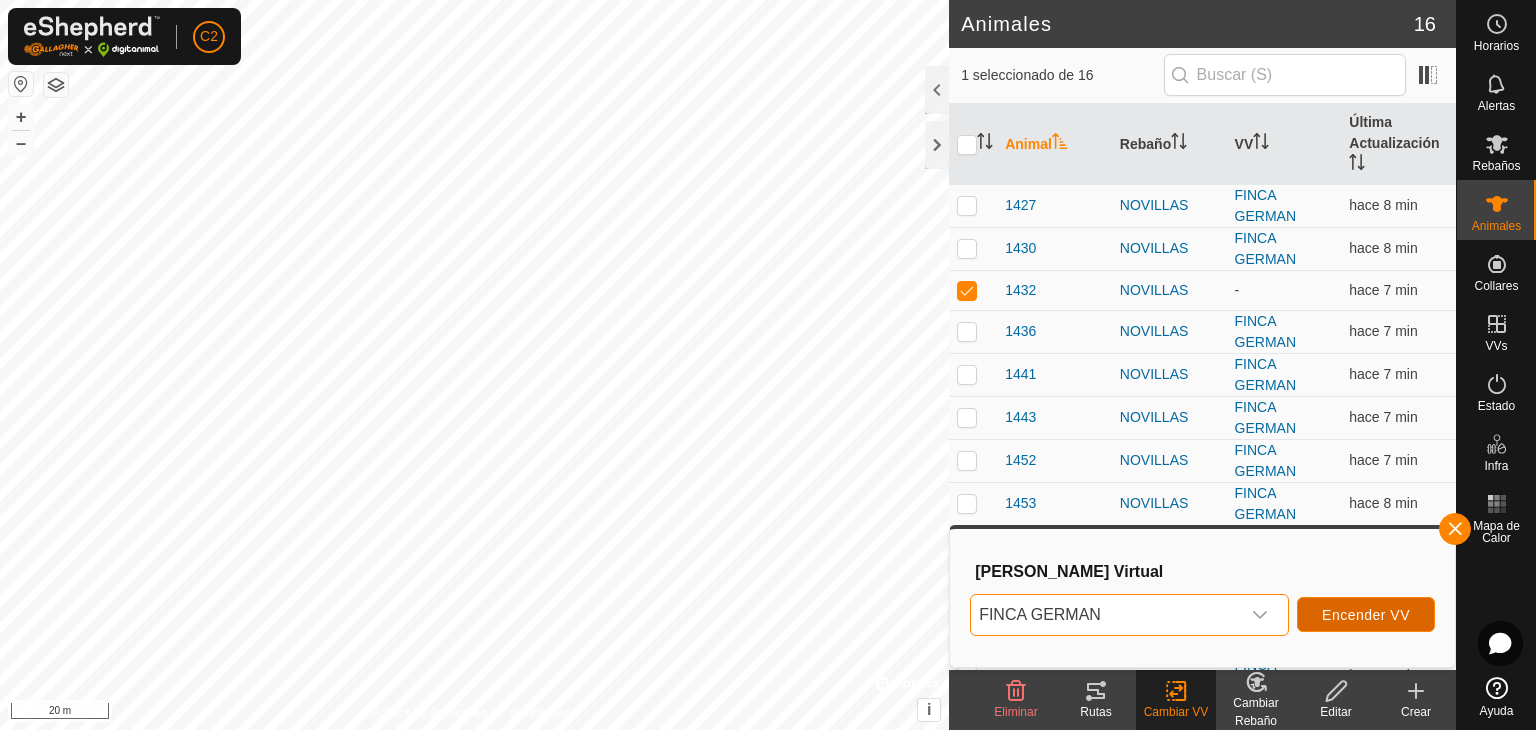 click on "Encender VV" at bounding box center (1366, 615) 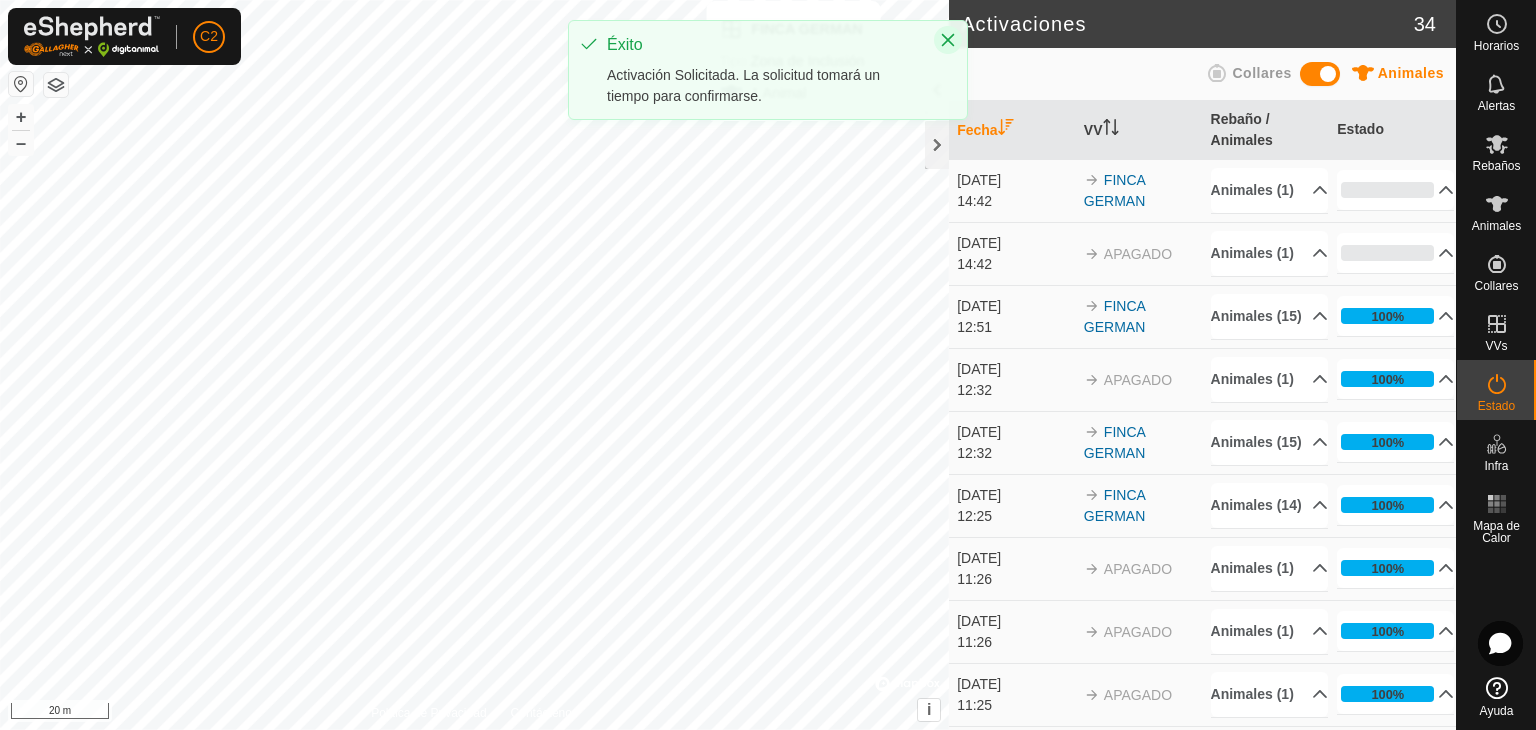 click 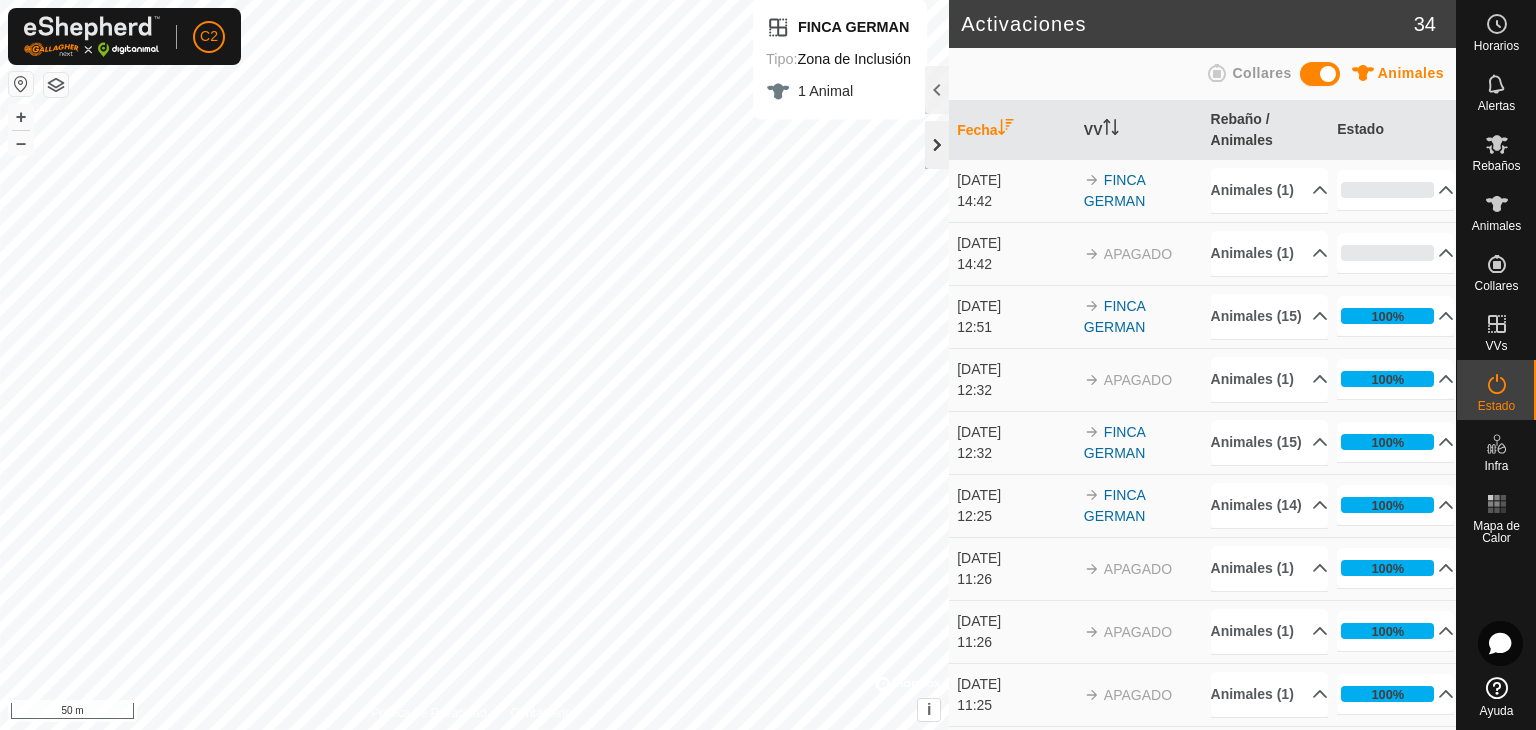 click 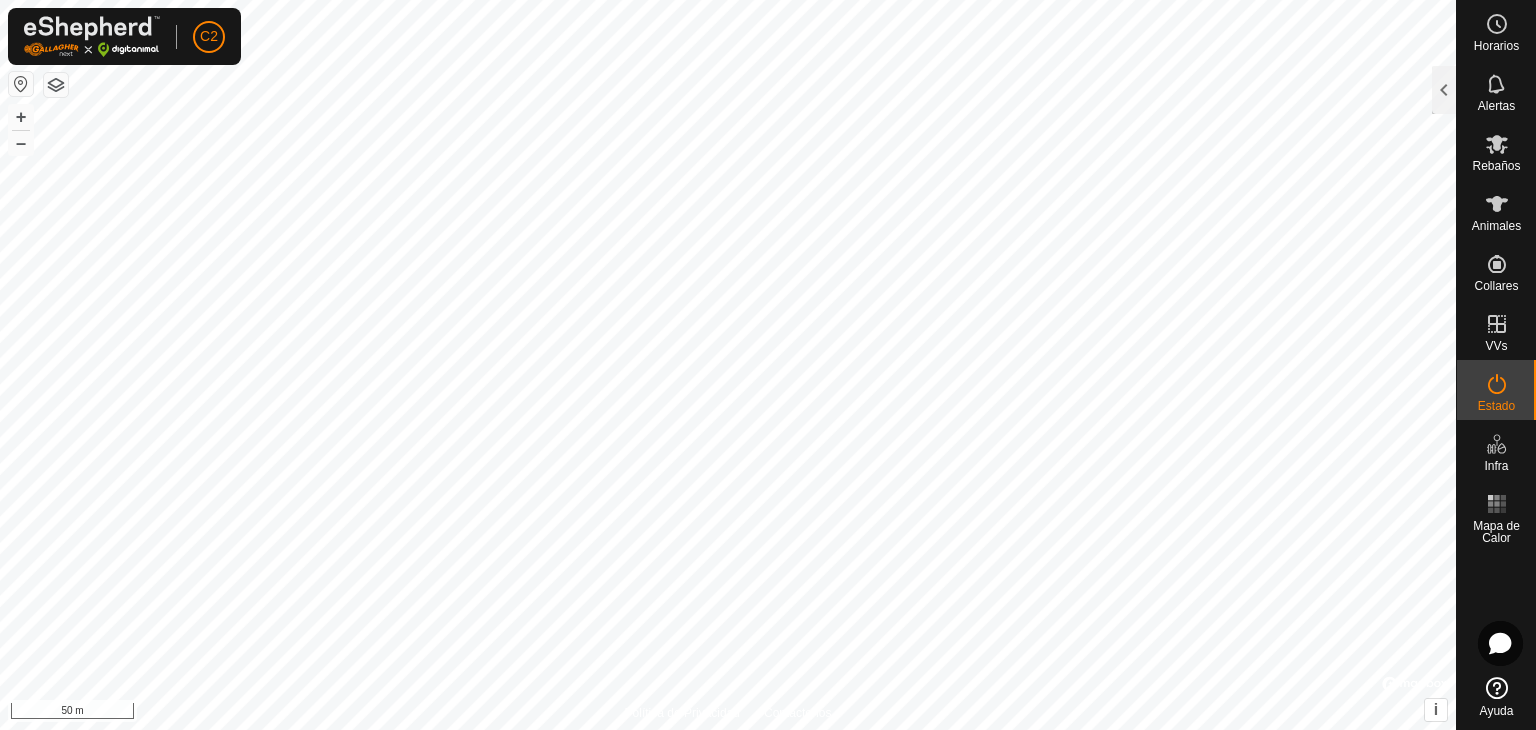 click on "C2 Horarios Alertas Rebaños Animales Collares VVs Estado Infra Mapa de Calor Ayuda Activaciones 34 Animales Collares   Fecha   VV   Rebaño / Animales   Estado  21 jul 2025 14:42 FINCA GERMAN Animales (1)  1432  0% En Progreso Pendiente  1  Enviado   0  Completado Confirmado   0  Anulado  0  Cancelado   0  21 jul 2025 14:42 APAGADO Animales (1)  1463  0% En Progreso Pendiente  1  Enviado   0  Completado Confirmado   0  Anulado  0  Cancelado   0  21 jul 2025 12:51 FINCA GERMAN Animales (15)  1443   1463   1452   1430   1453   1462   1467   1456   1470   1436   1427   1457   1465   1441   1461  100% En Progreso Pendiente  0  Enviado   0  Completado Confirmado   15  Anulado  0  Cancelado   0  21 jul 2025 12:32 APAGADO Animales (1)  1463  100% En Progreso Pendiente  0  Enviado   0  Completado Confirmado   0  Anulado  1  Cancelado   0  21 jul 2025 12:32 FINCA GERMAN Animales (15)  1443   1463   1452   1430   1453   1462   1467   1456   1470   1436   1427   1457   1465   1441   1461  100% En Progreso +" at bounding box center [768, 365] 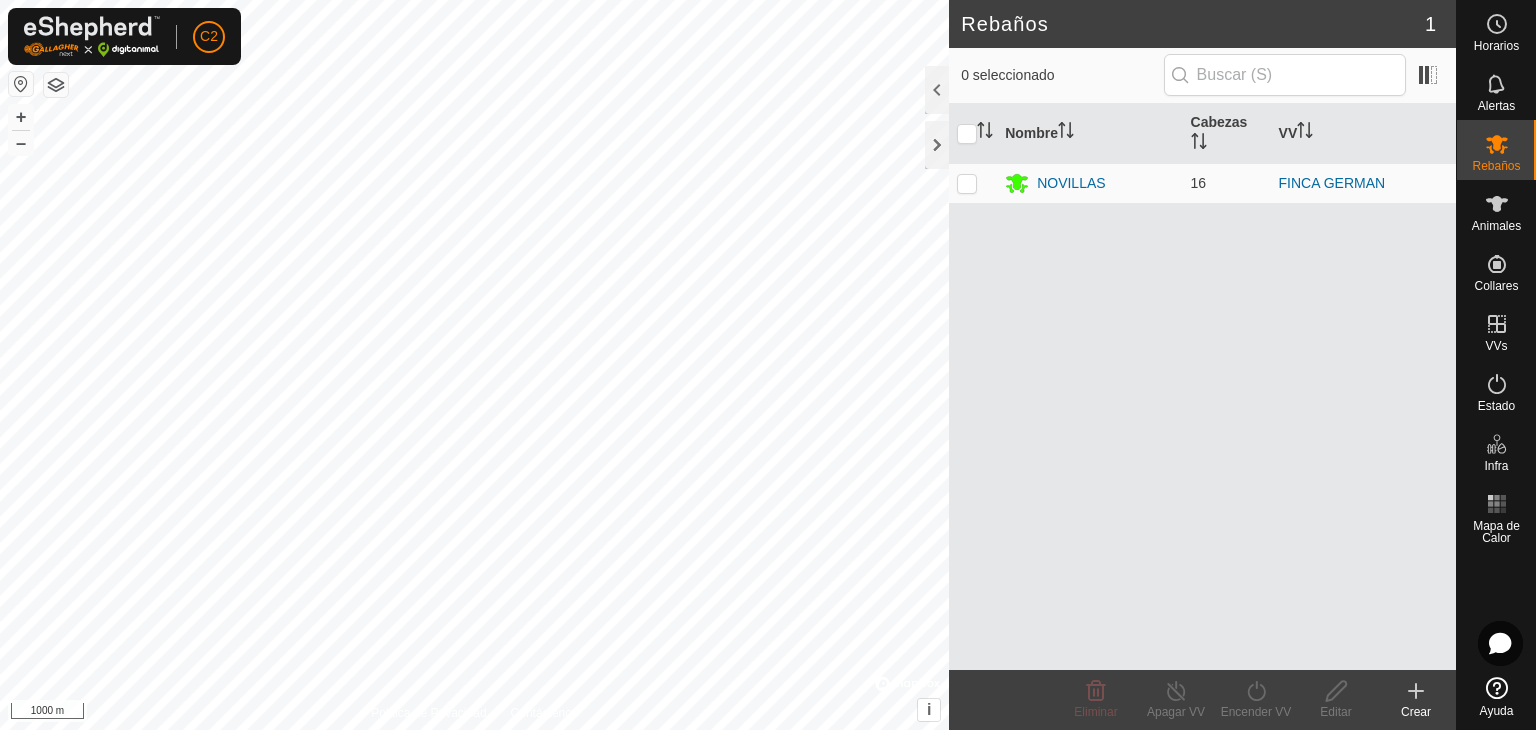 scroll, scrollTop: 0, scrollLeft: 0, axis: both 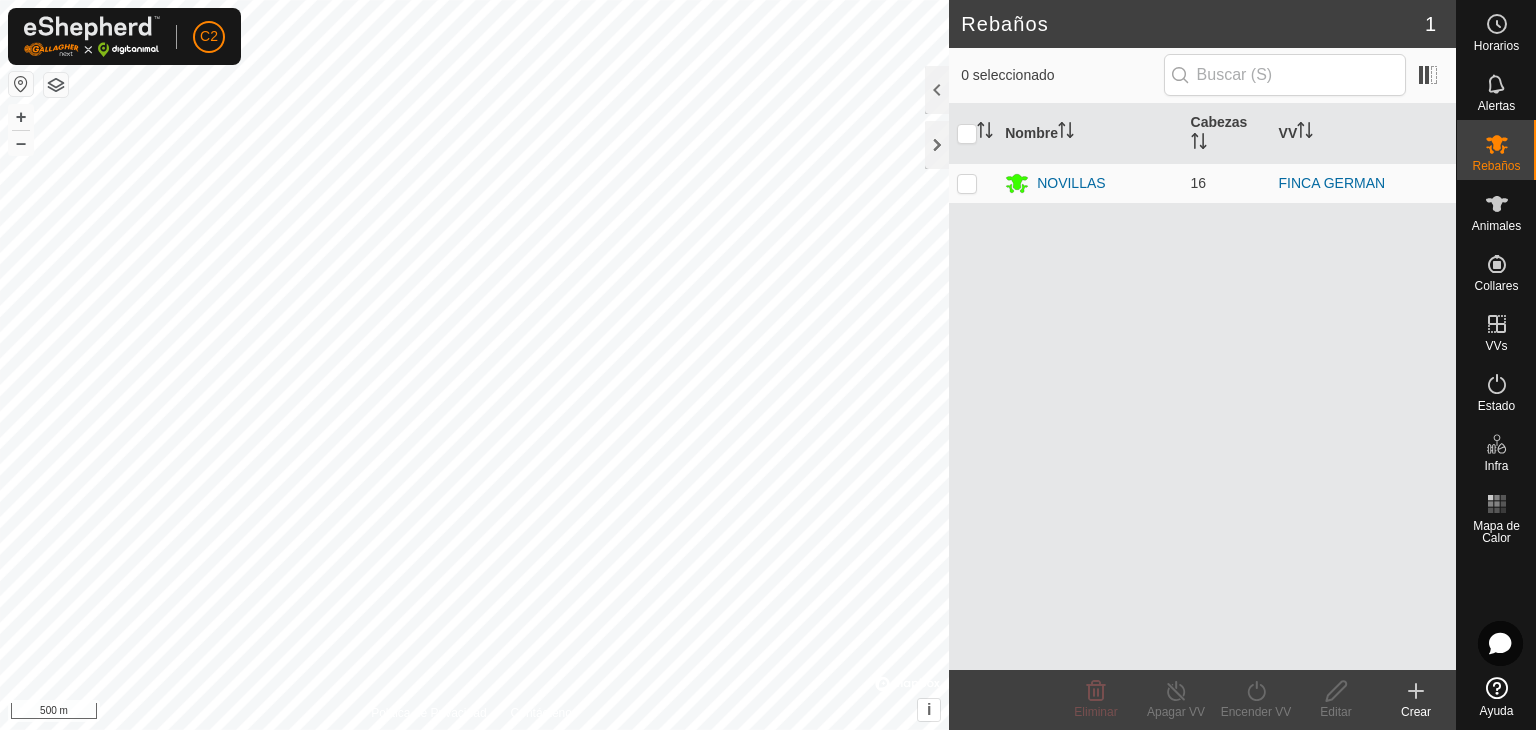 click on "Rebaños 1  0 seleccionado   Nombre   [PERSON_NAME]  NOVILLAS 16 FINCA GERMAN Eliminar  Apagar VV   Encender VV   Editar   Crear  Política de Privacidad Contáctenos + – ⇧ i ©  Mapbox , ©  OpenStreetMap ,  Improve this map 500 m" 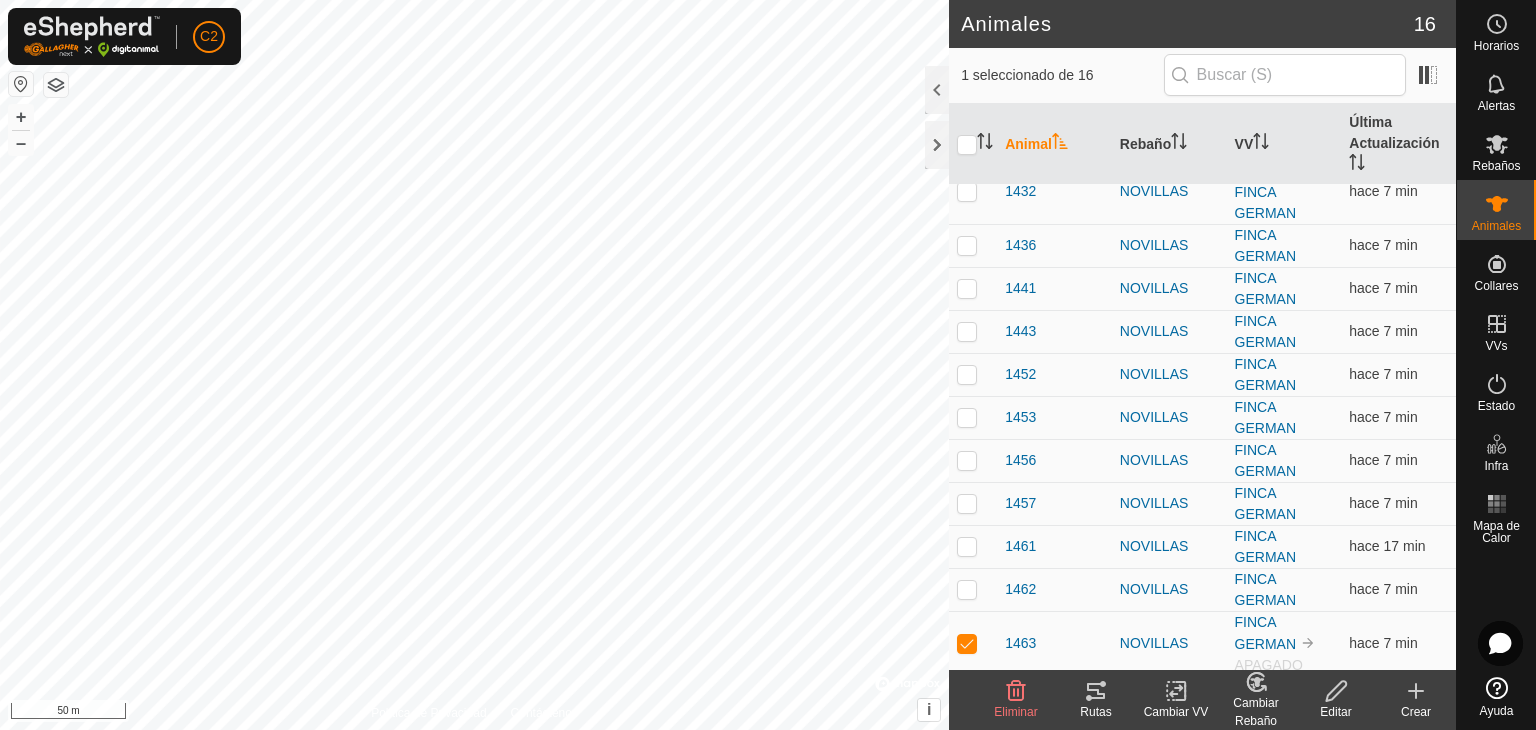 scroll, scrollTop: 242, scrollLeft: 0, axis: vertical 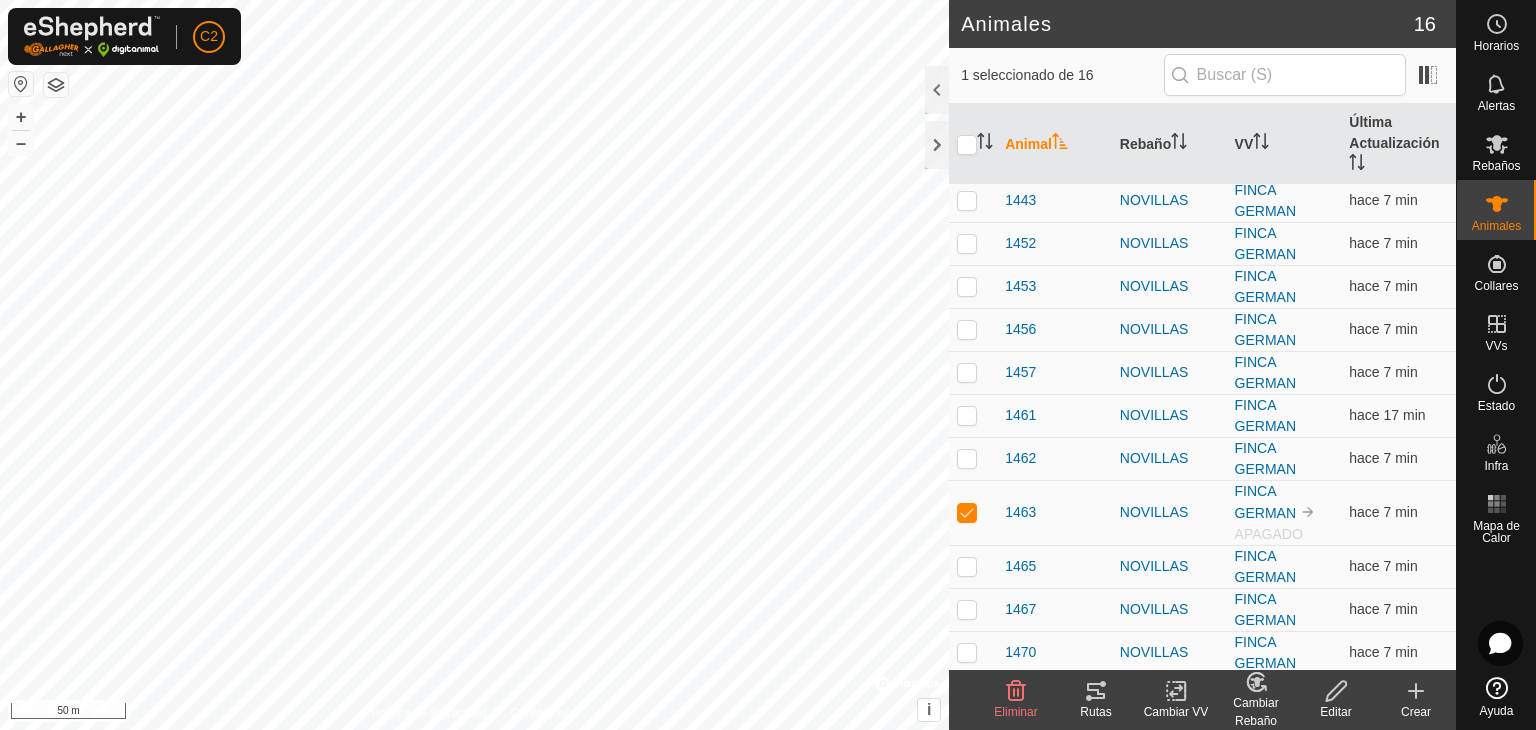 click 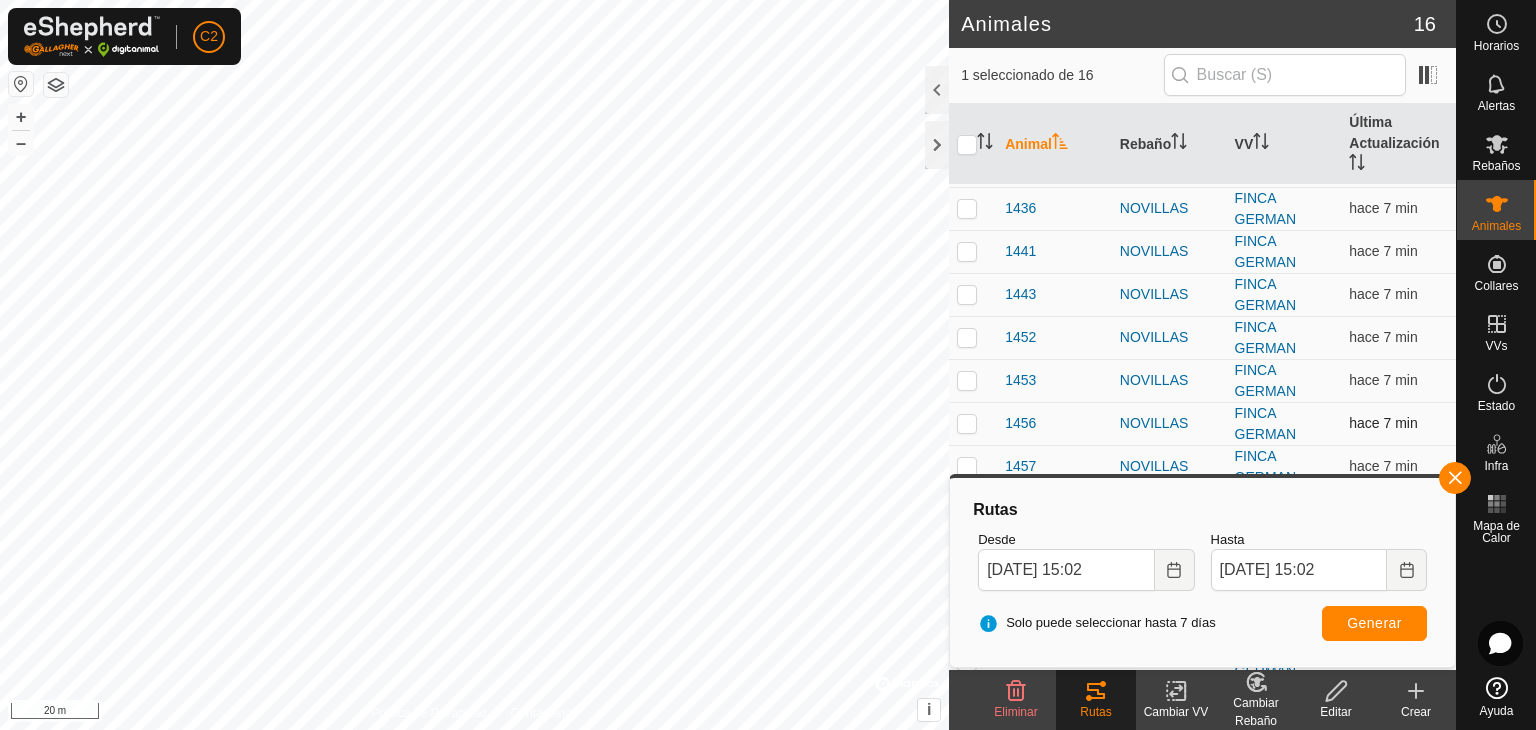 scroll, scrollTop: 0, scrollLeft: 0, axis: both 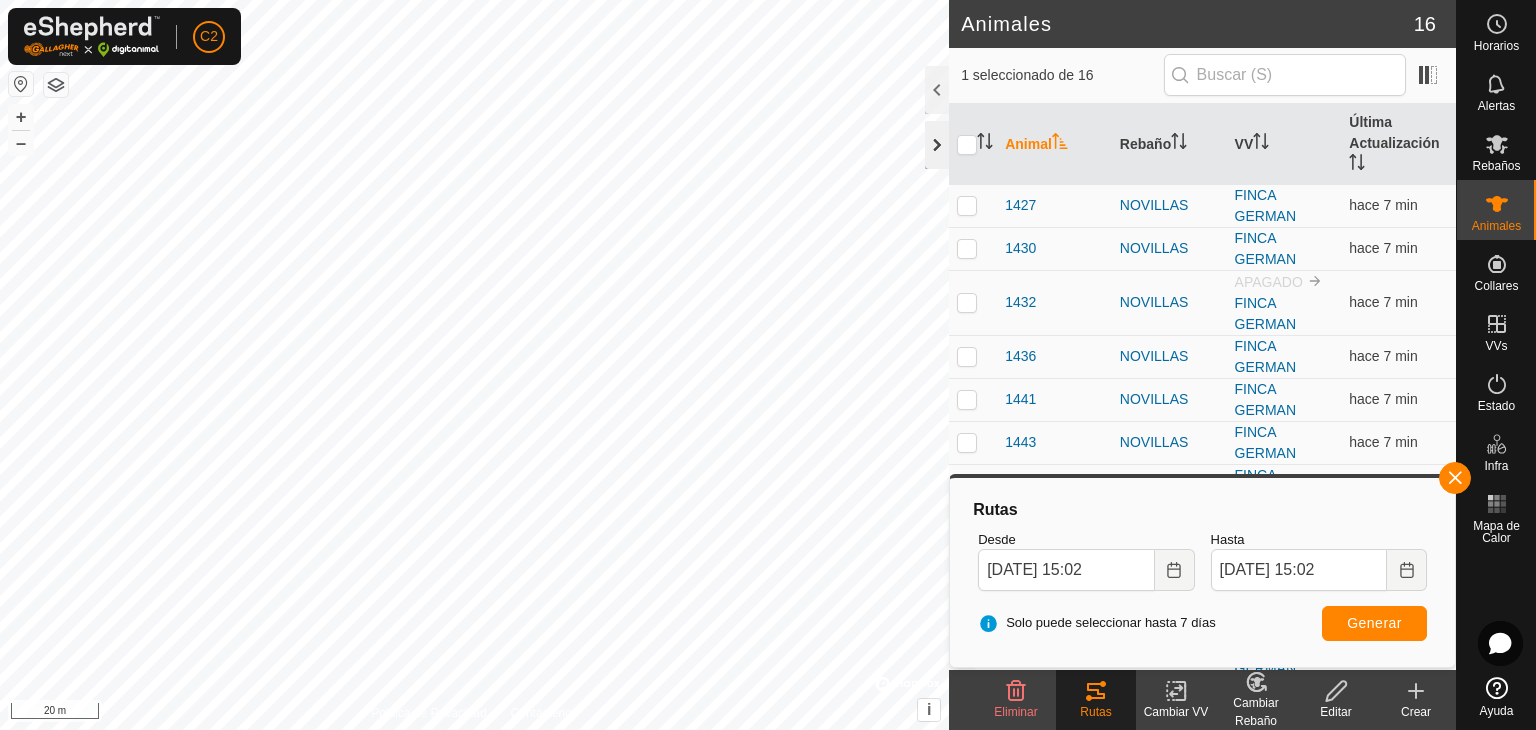 click 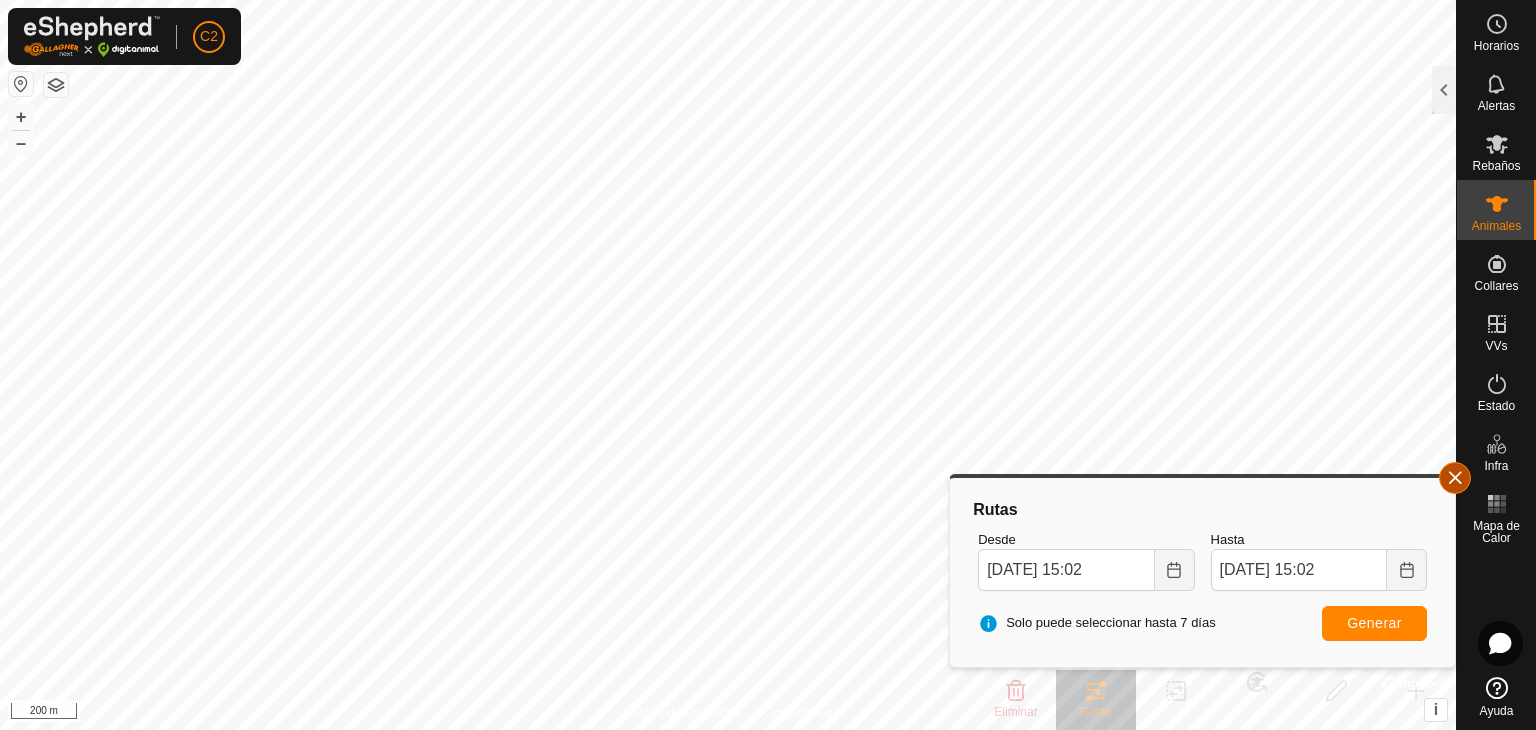 click at bounding box center (1455, 478) 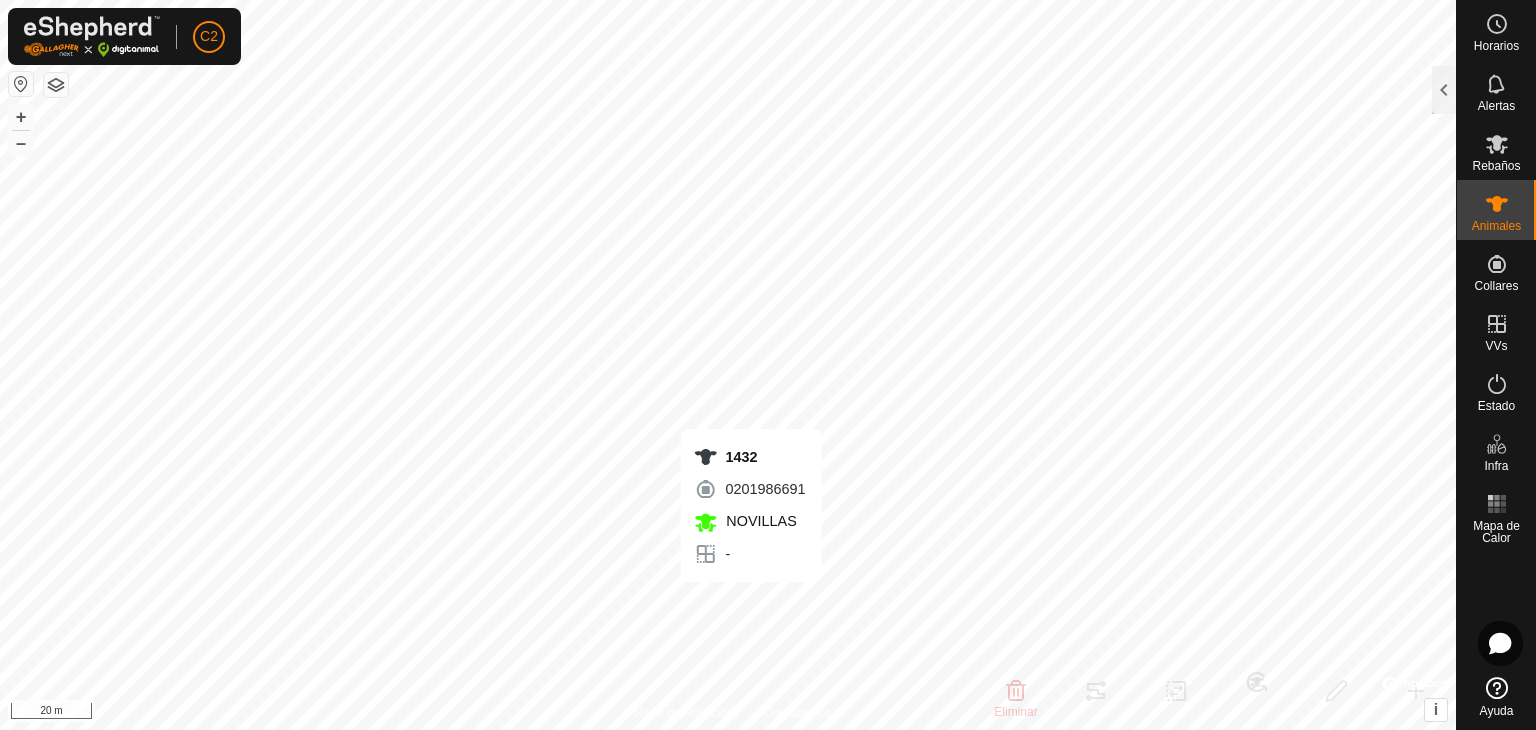 checkbox on "true" 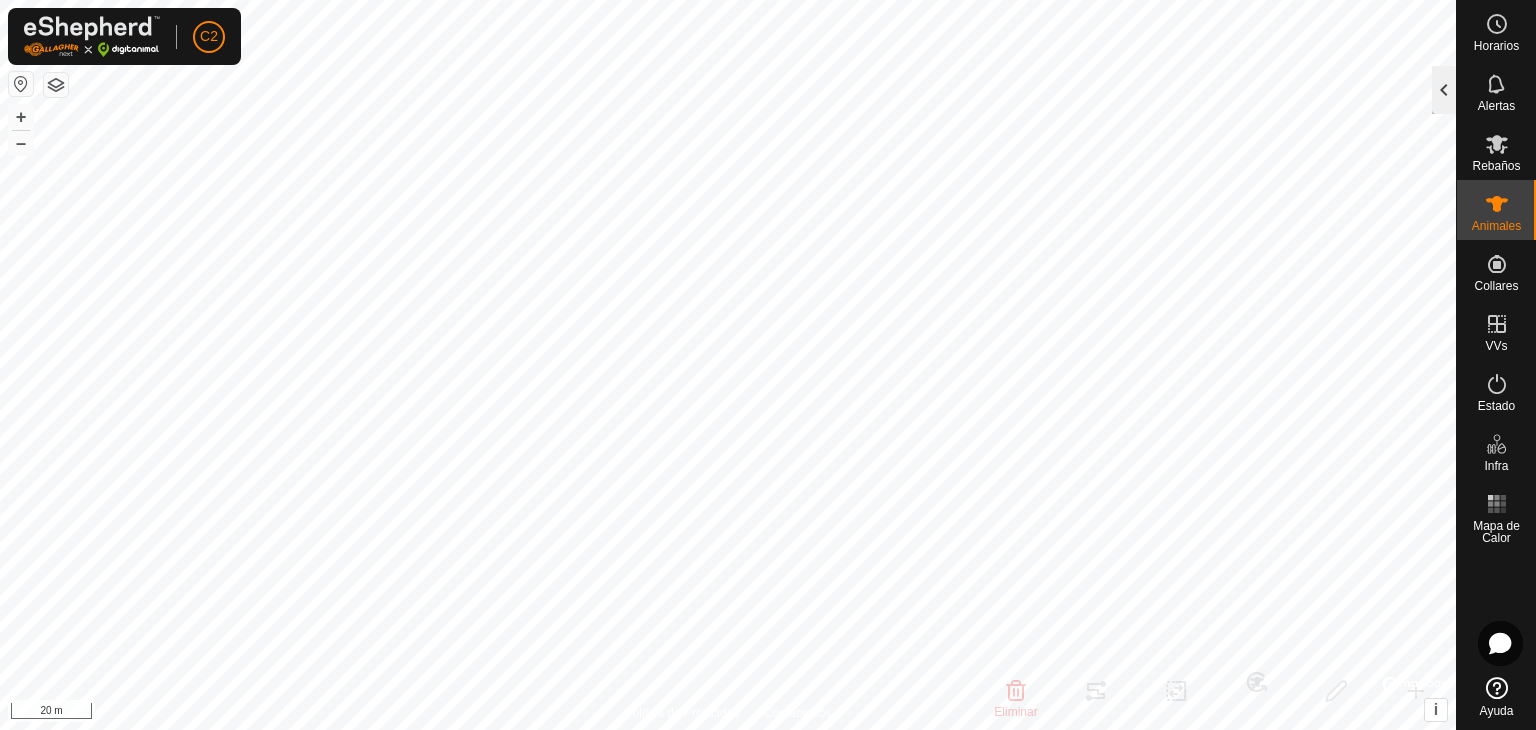 click 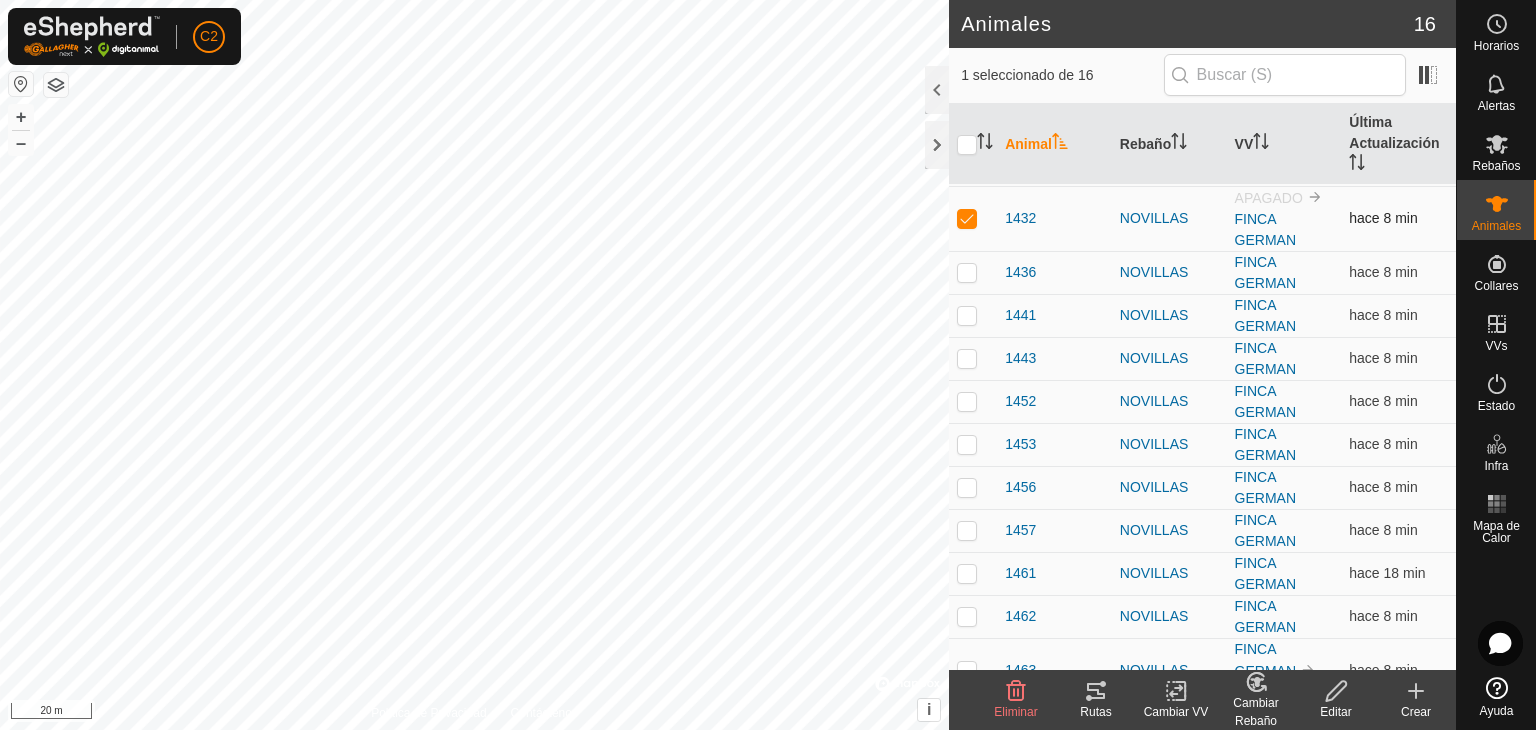 scroll, scrollTop: 0, scrollLeft: 0, axis: both 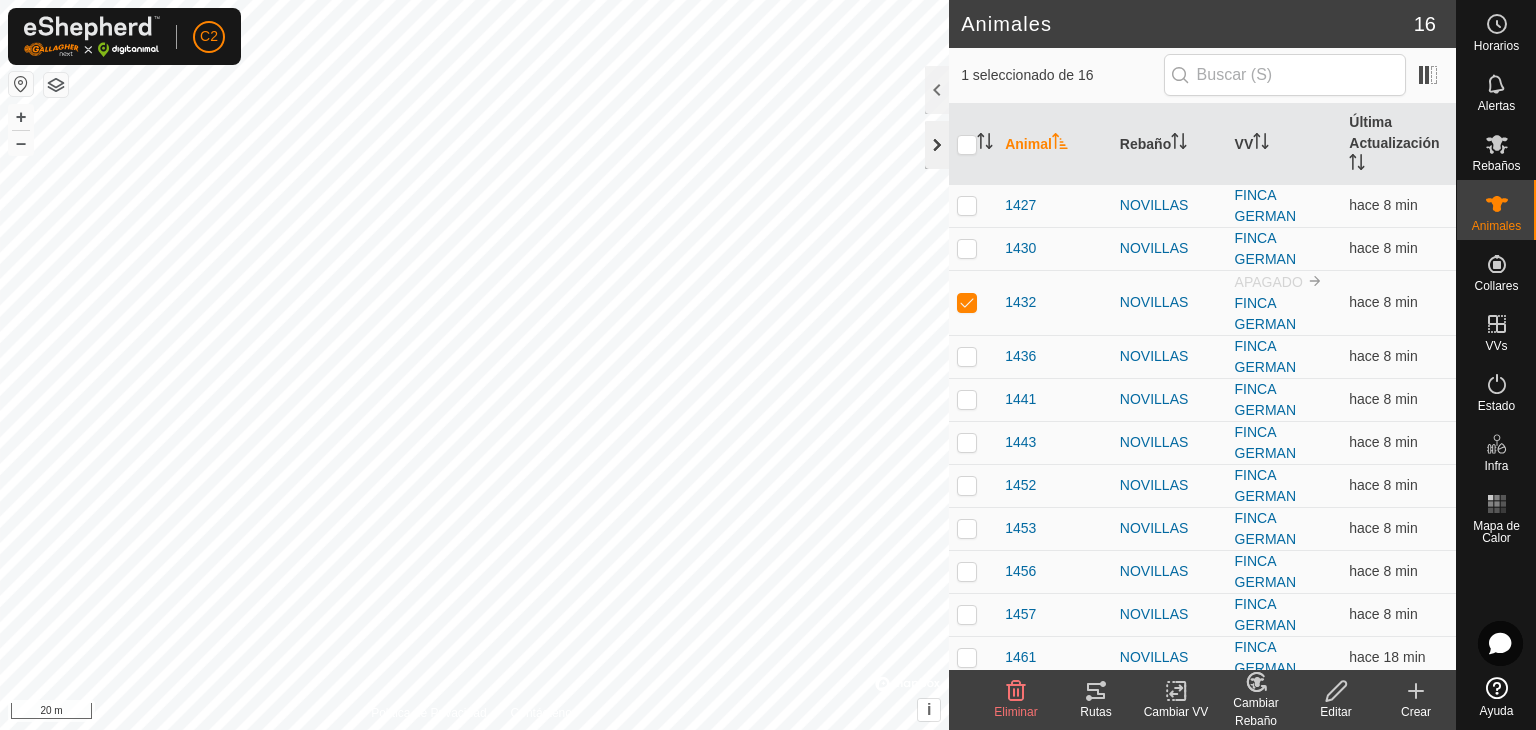click 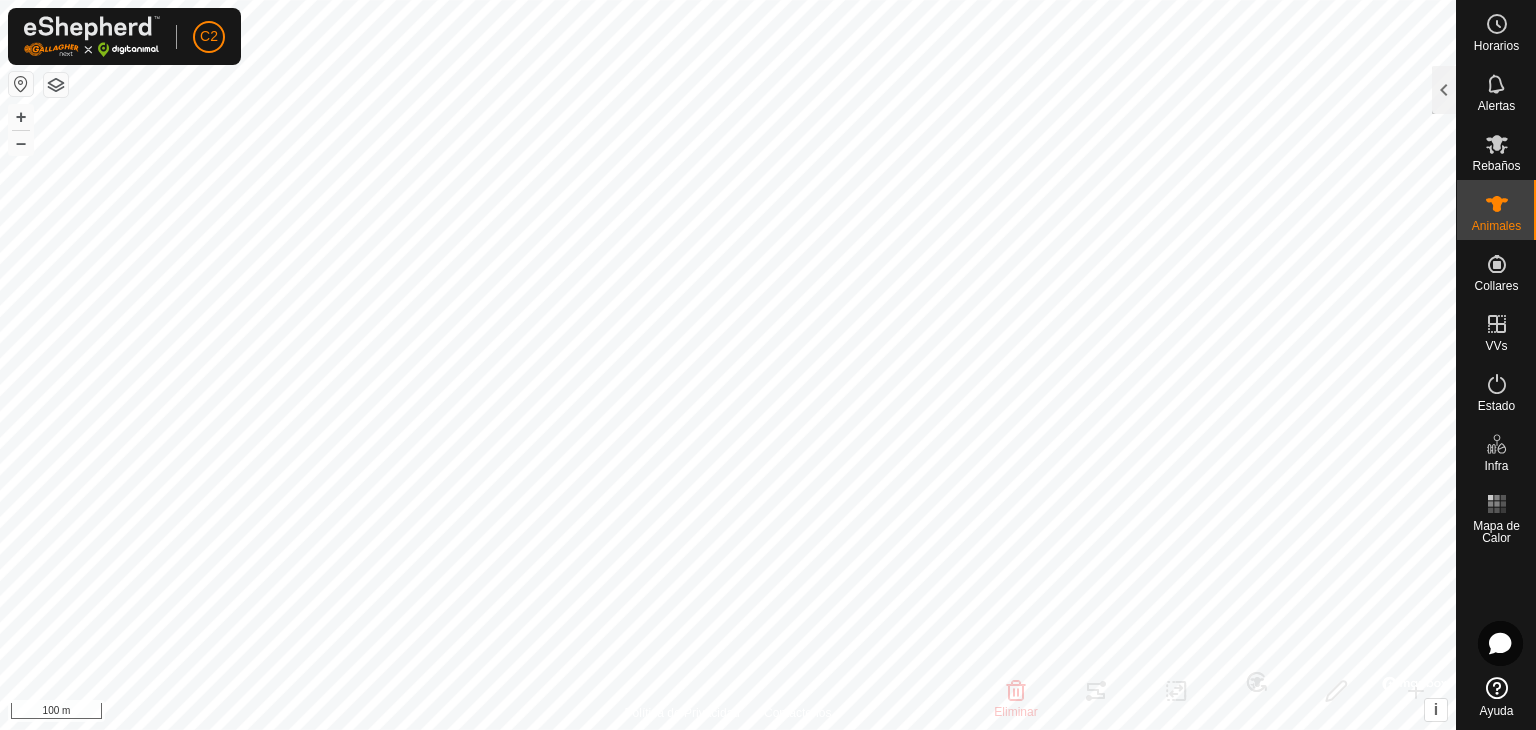 checkbox on "false" 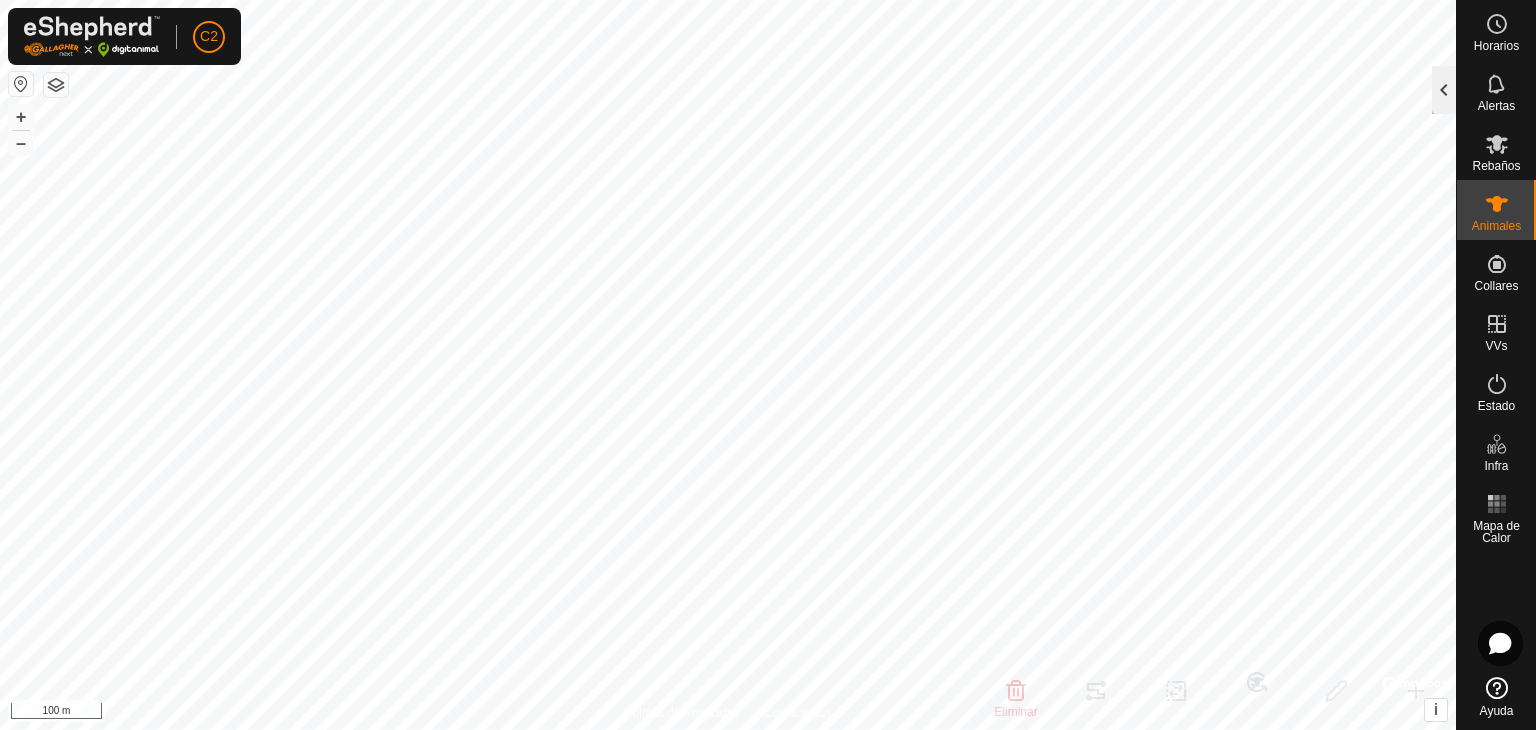 click 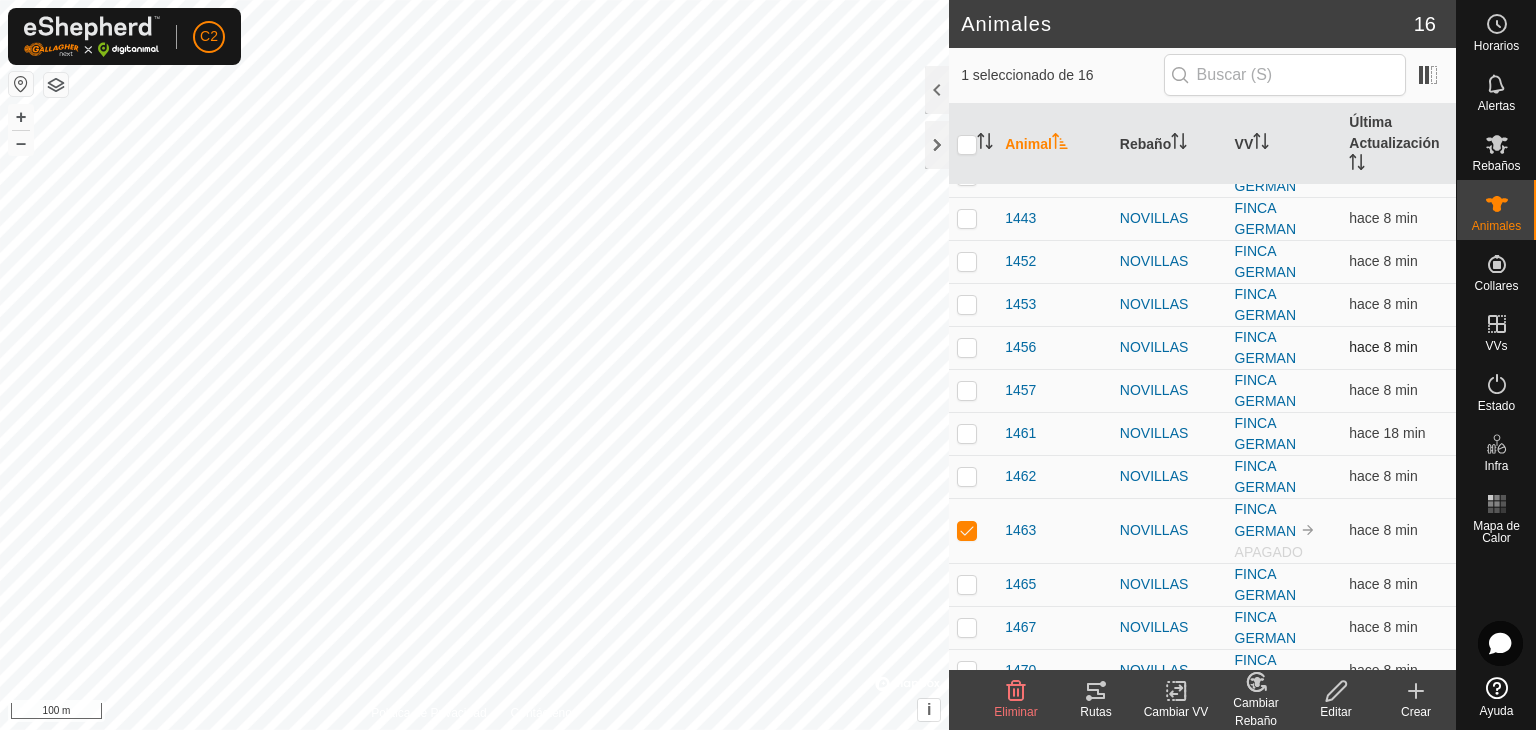 scroll, scrollTop: 242, scrollLeft: 0, axis: vertical 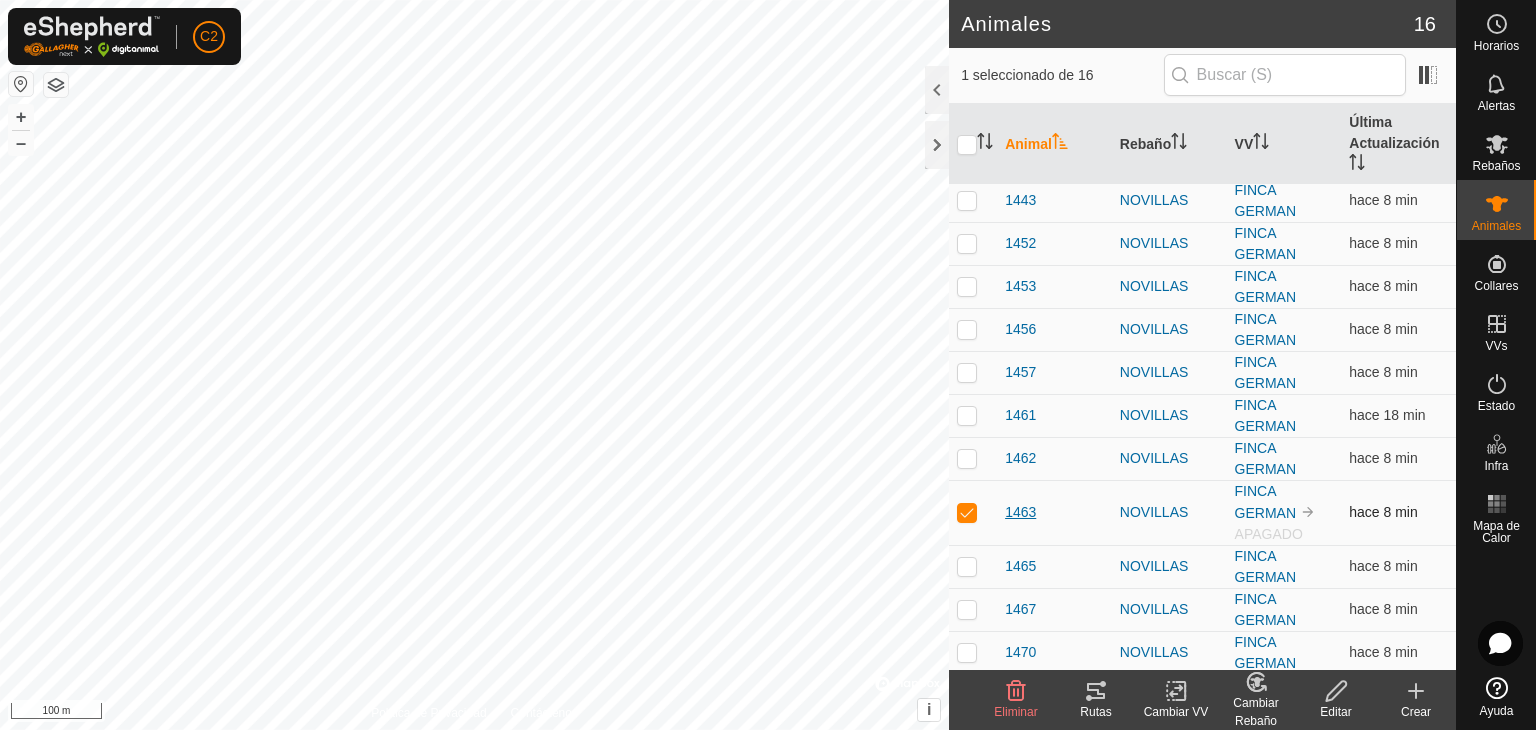 click on "1463" at bounding box center (1020, 512) 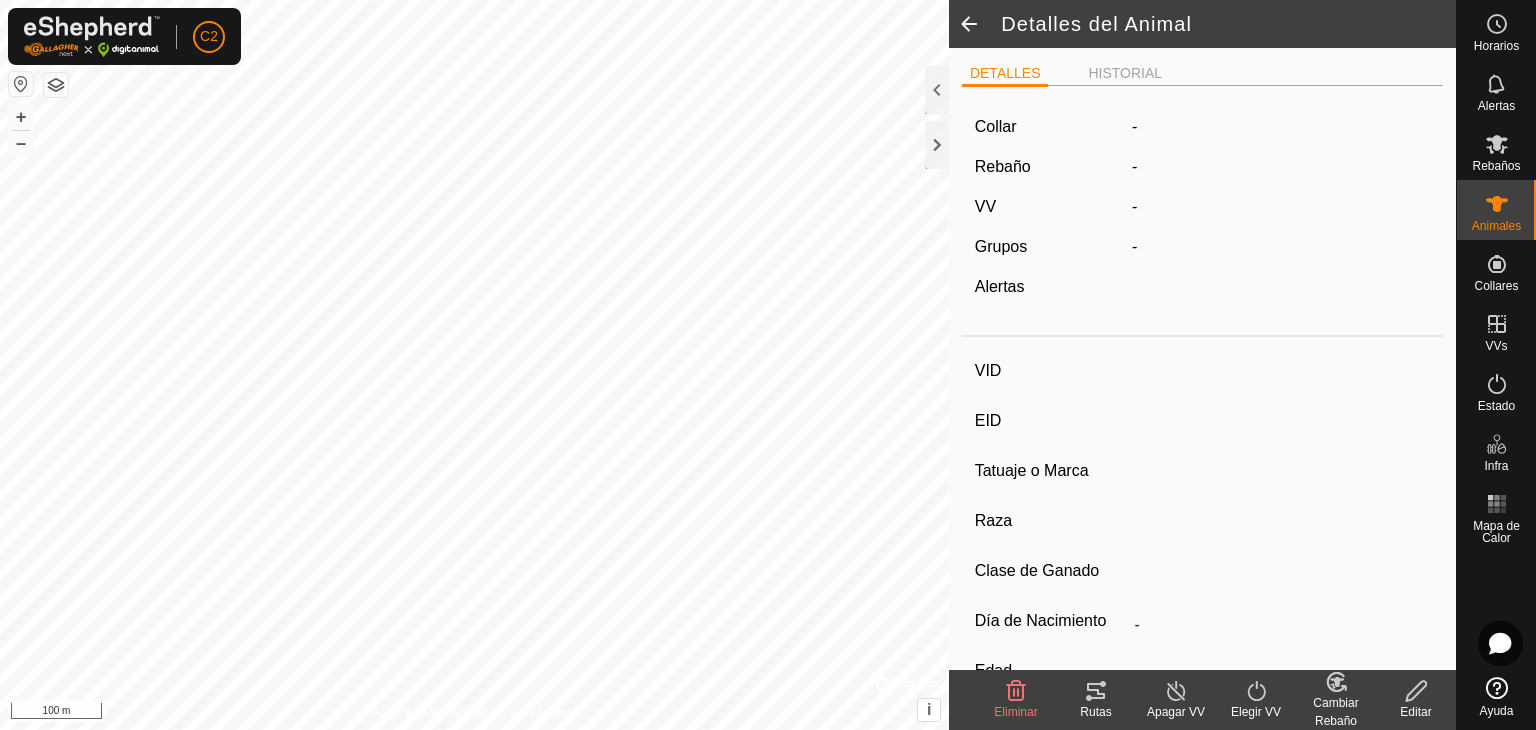 type on "1463" 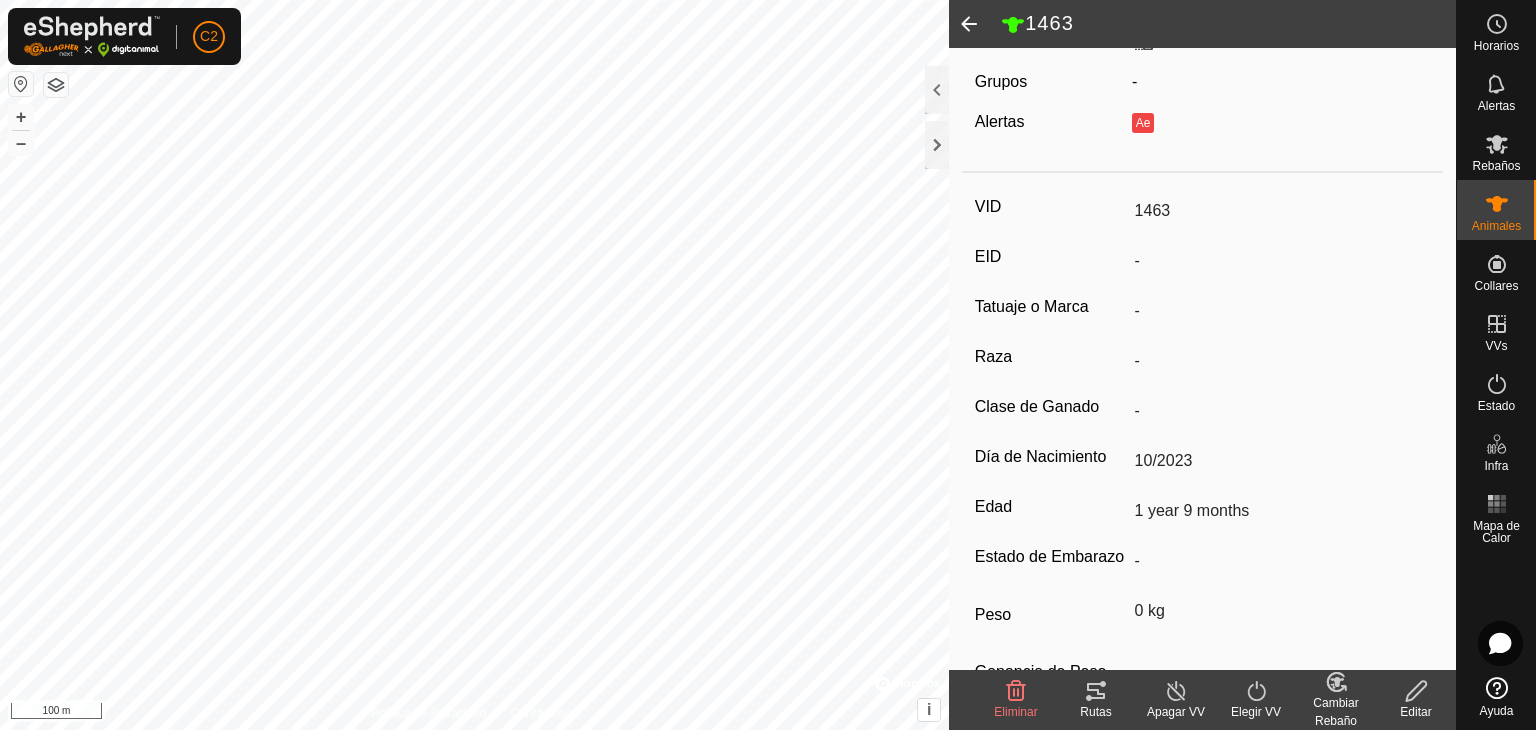 scroll, scrollTop: 0, scrollLeft: 0, axis: both 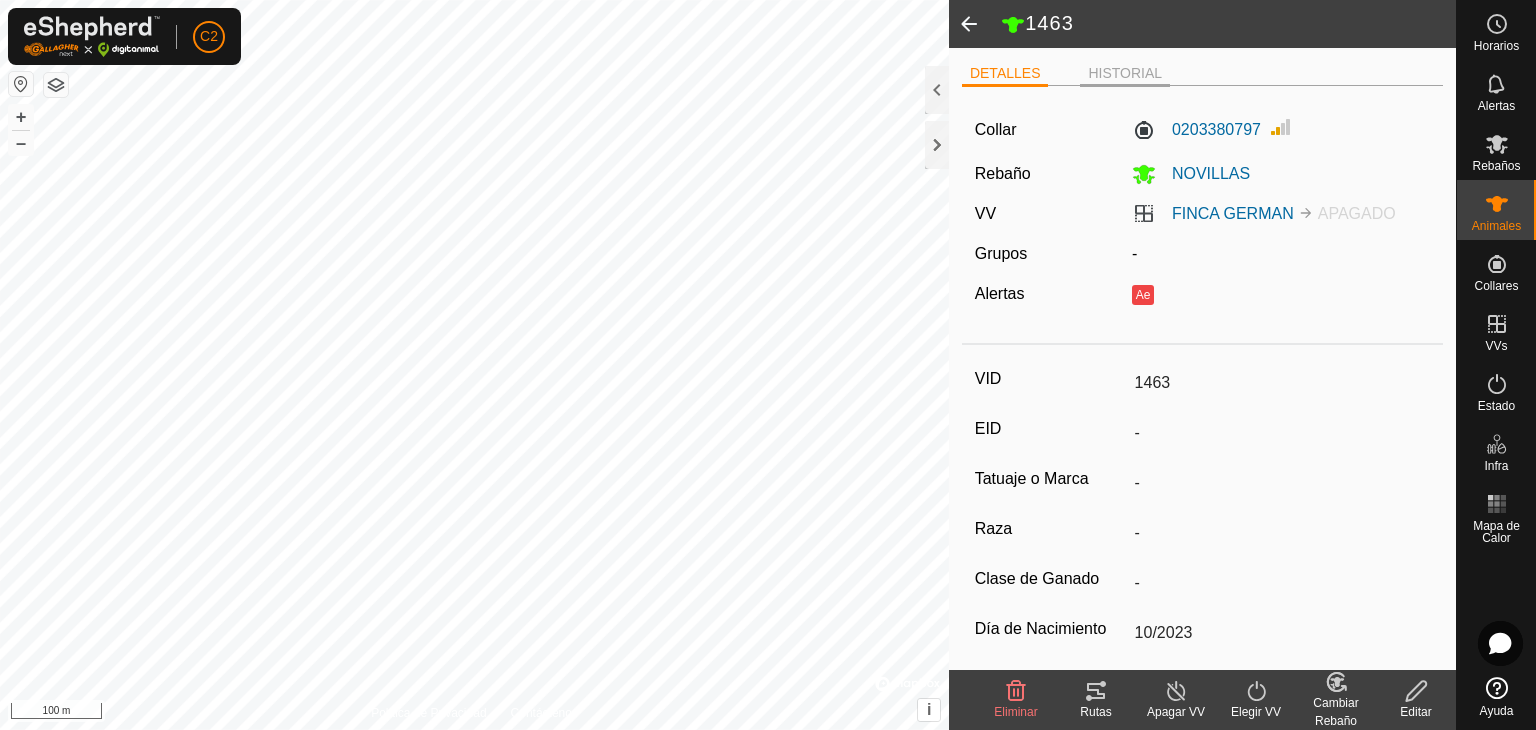 click on "HISTORIAL" 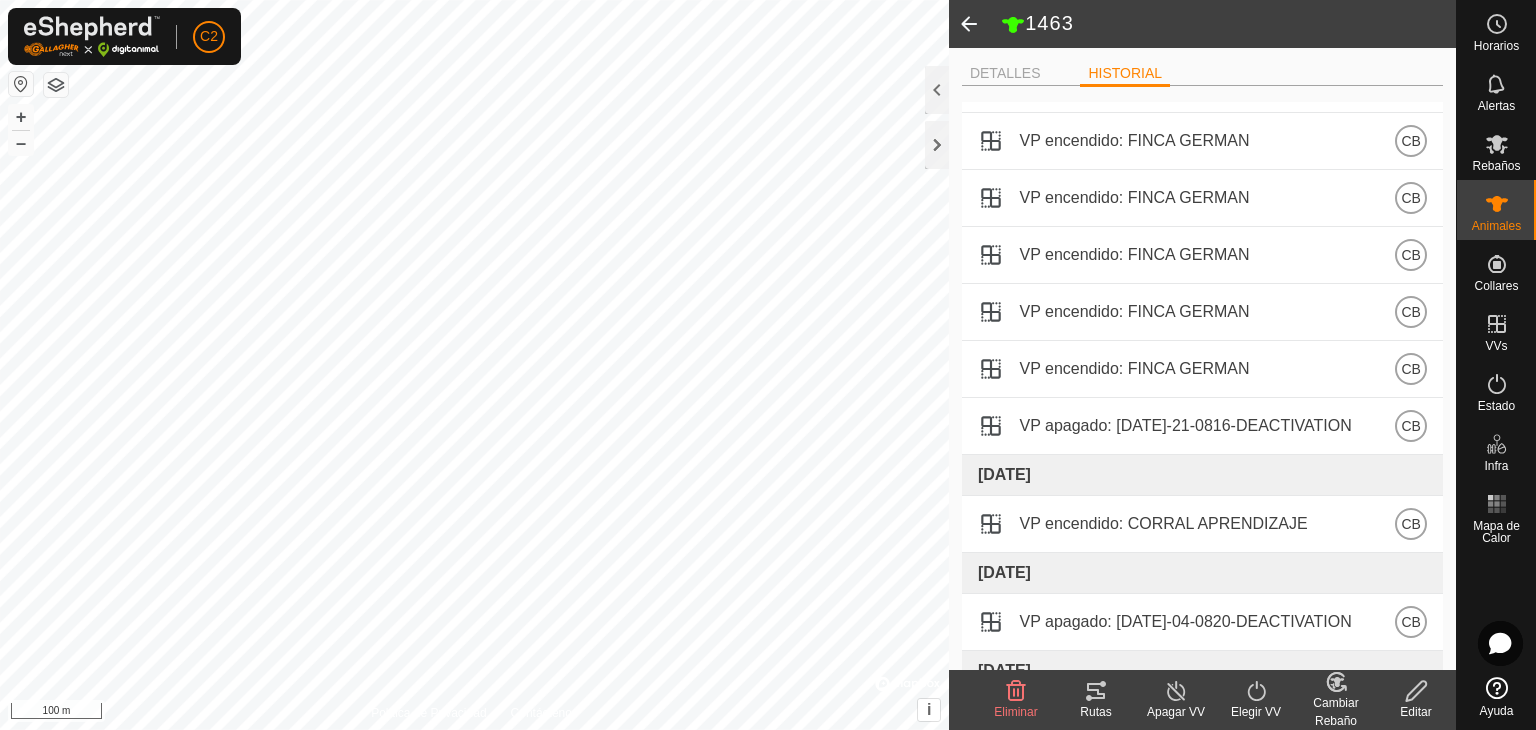 scroll, scrollTop: 900, scrollLeft: 0, axis: vertical 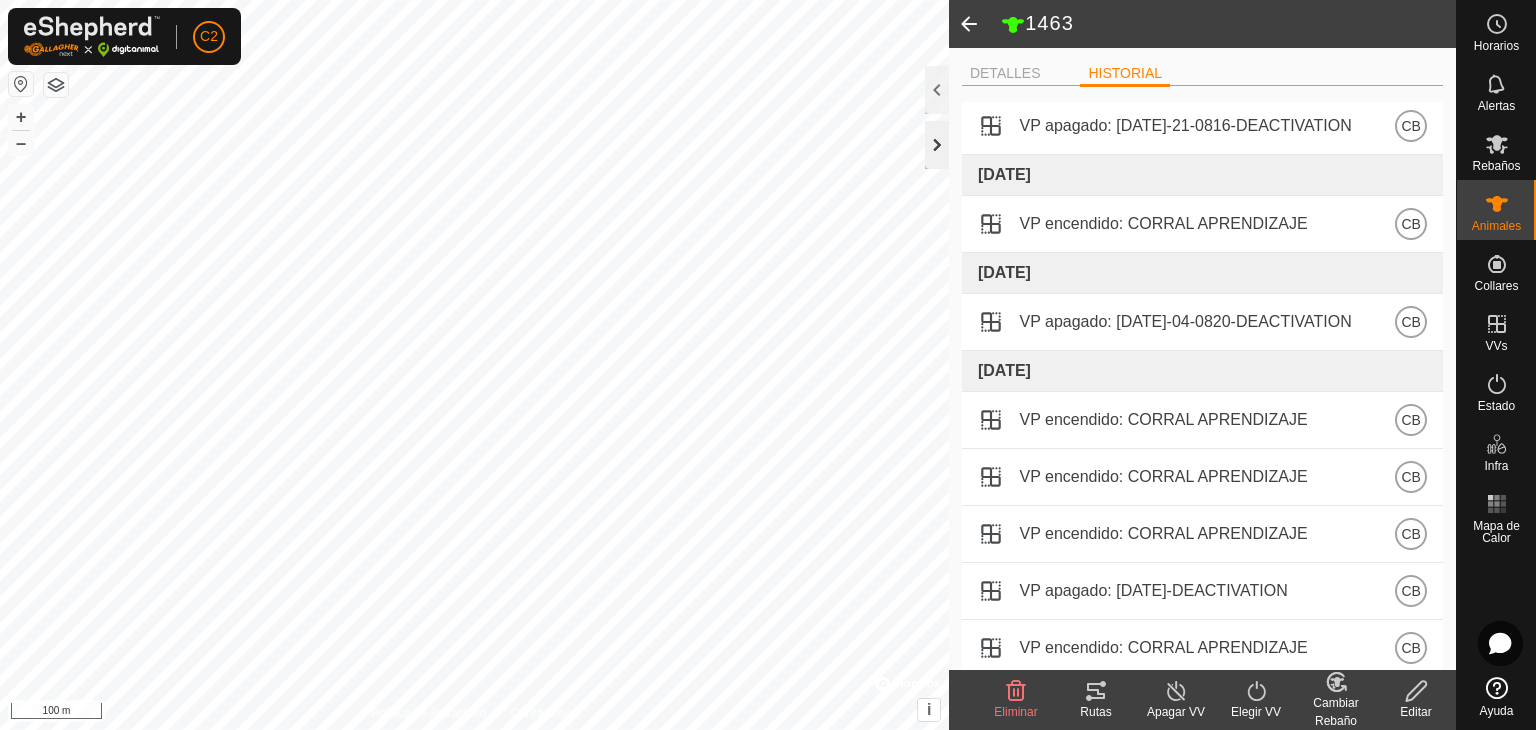 click 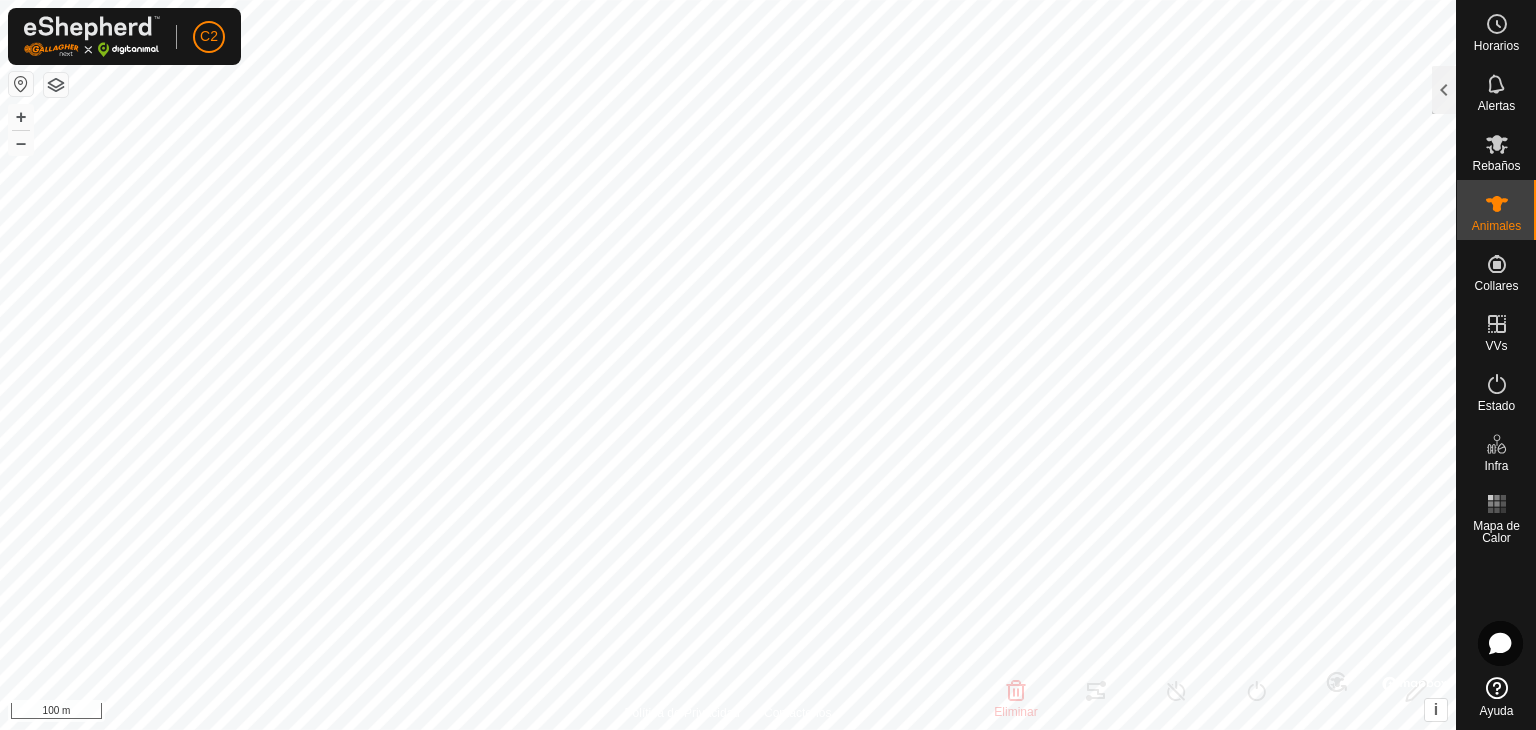 scroll, scrollTop: 1164, scrollLeft: 0, axis: vertical 